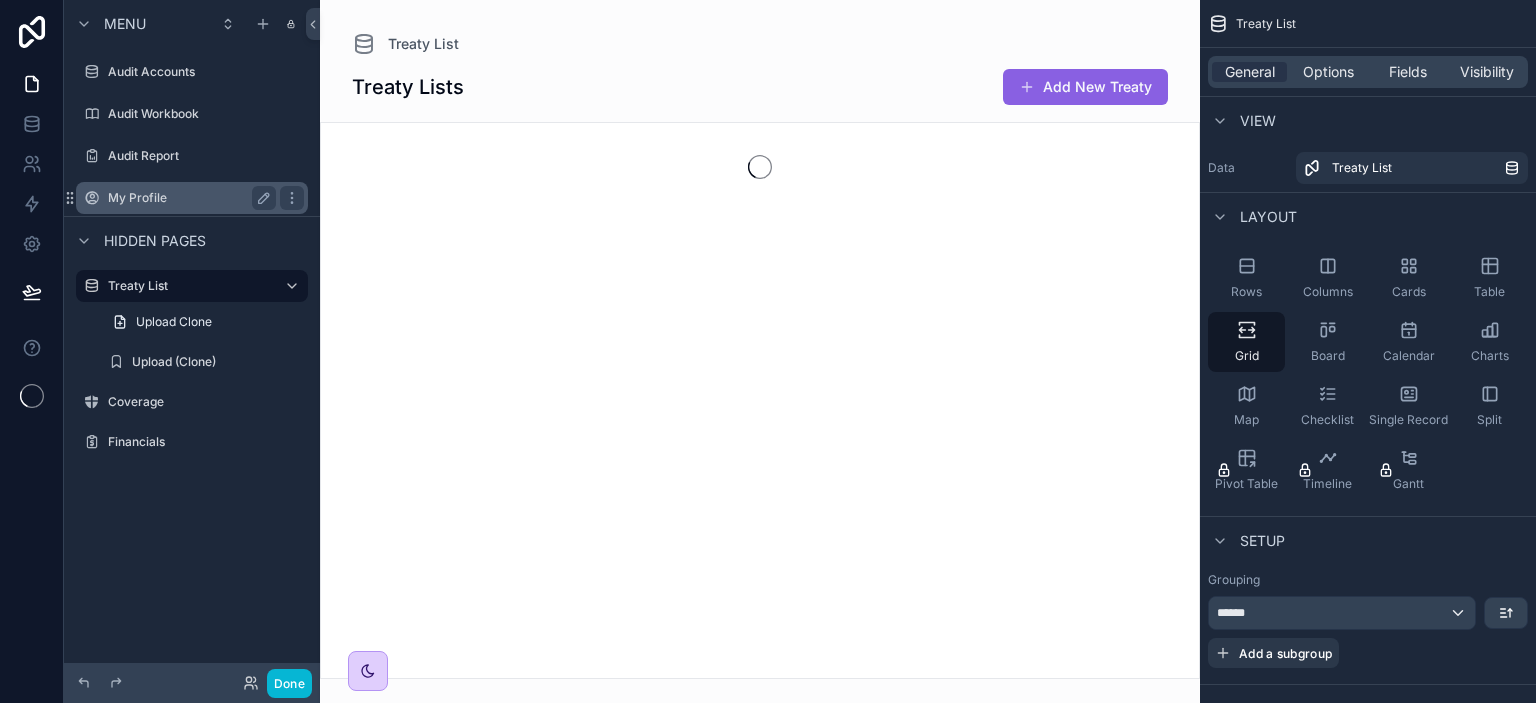 scroll, scrollTop: 0, scrollLeft: 0, axis: both 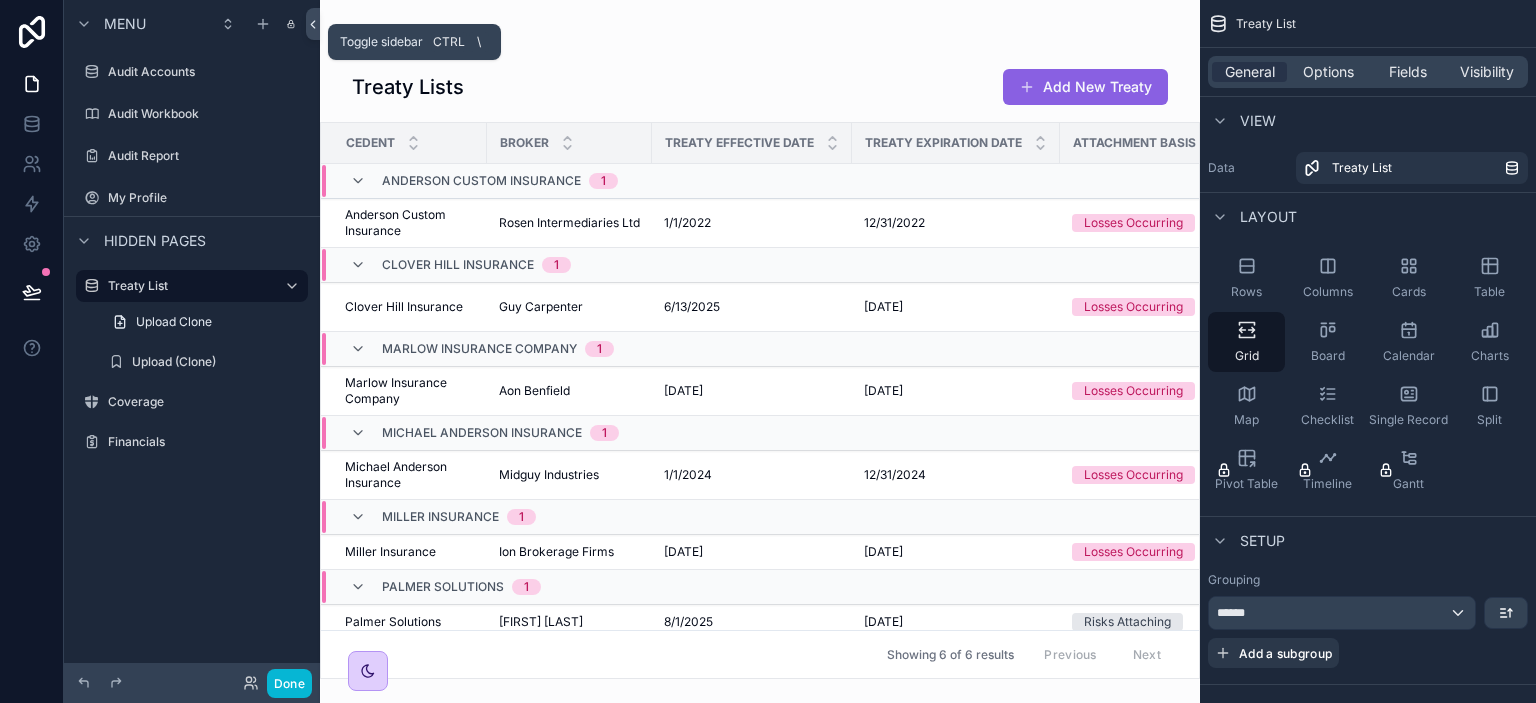 click 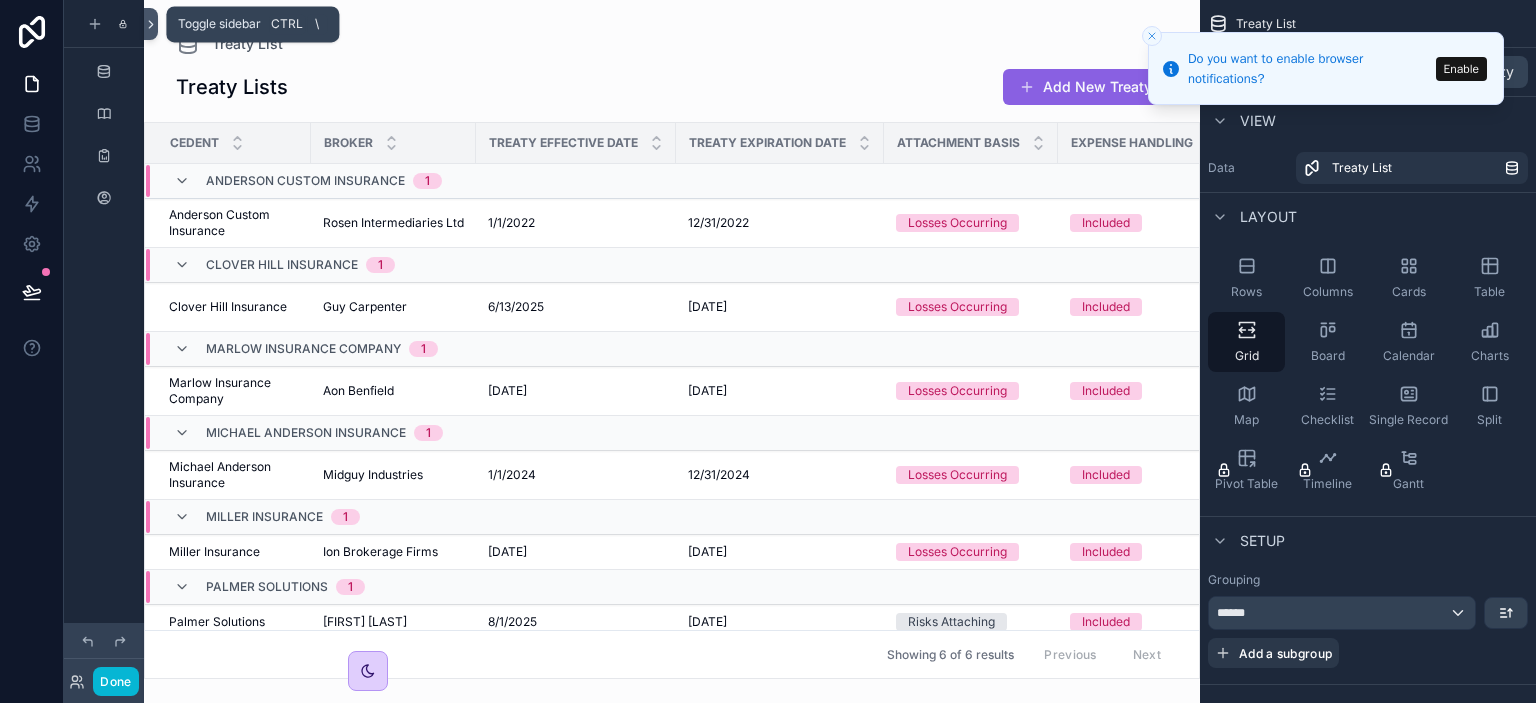 click 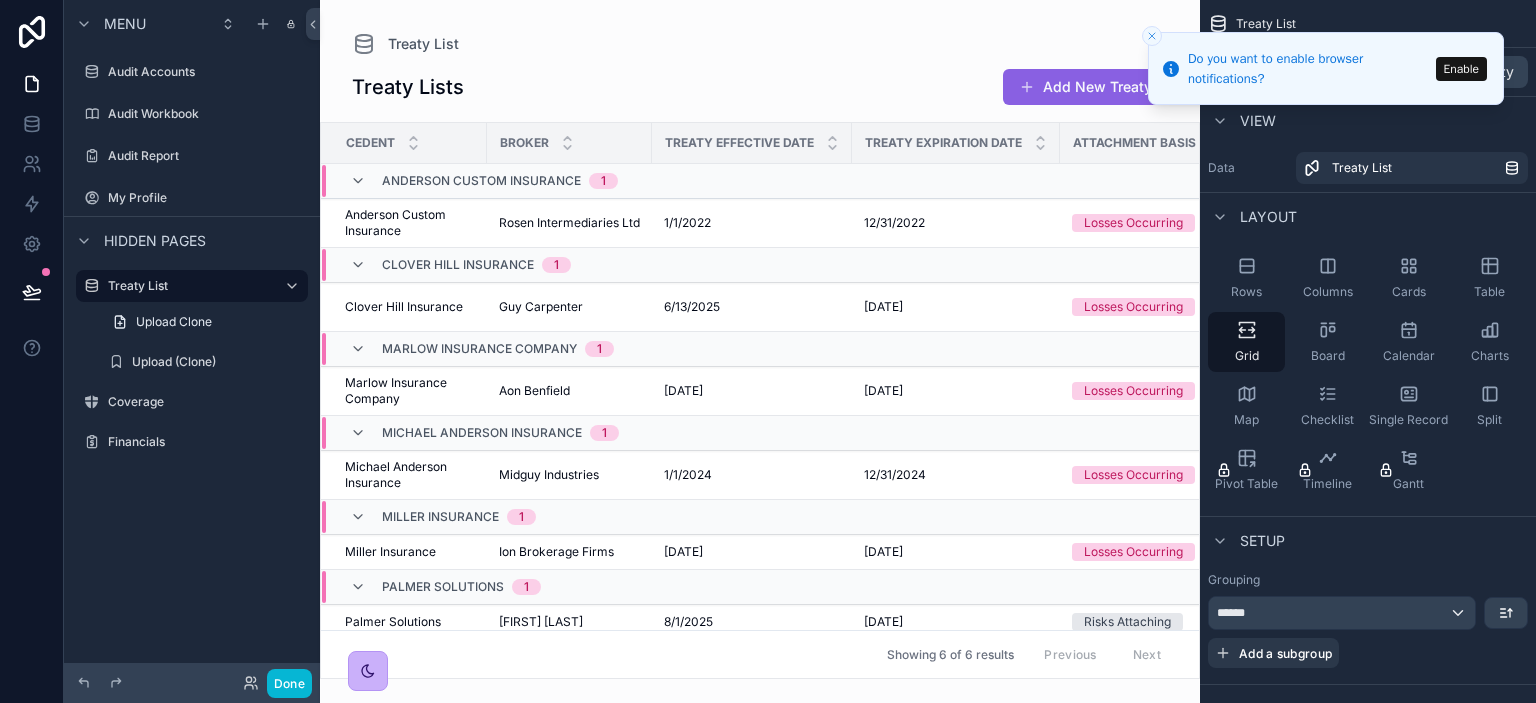 click 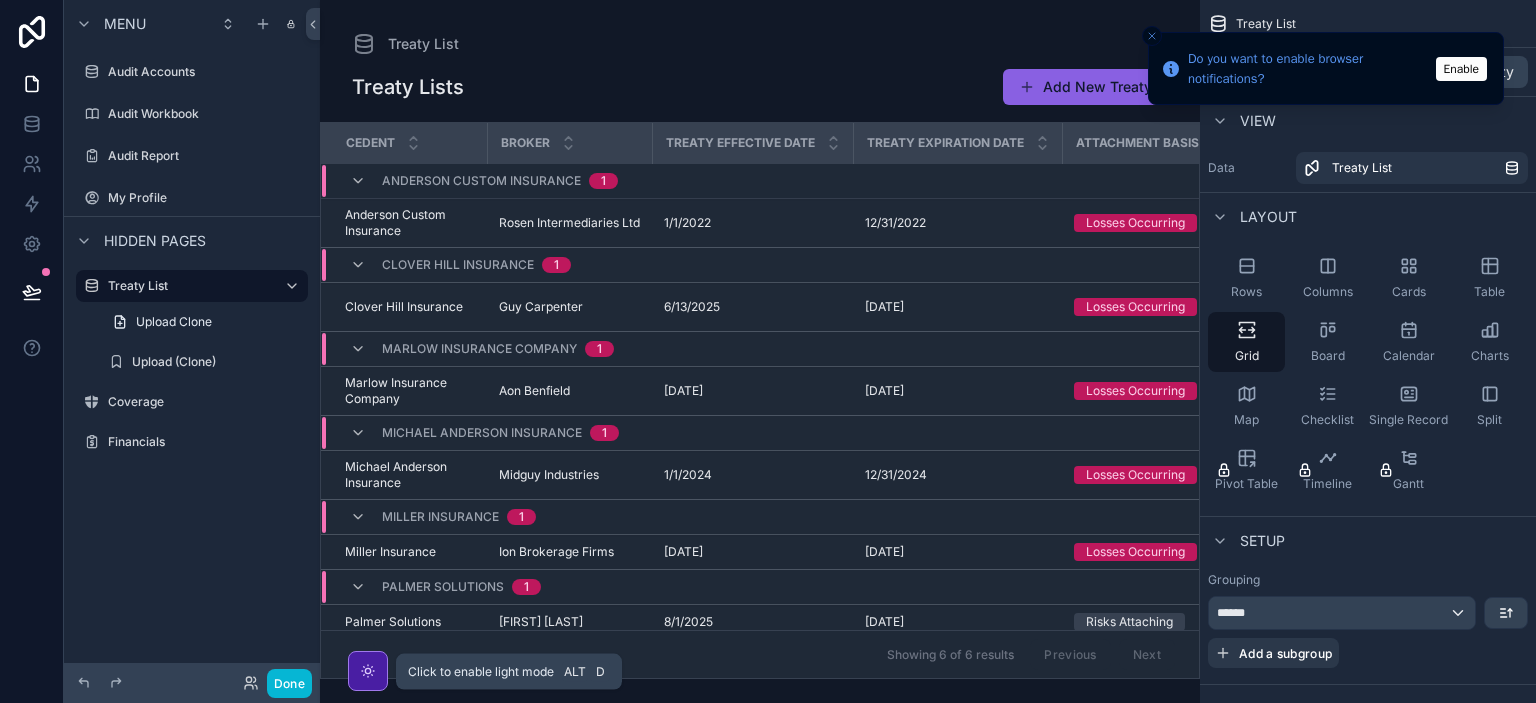 click 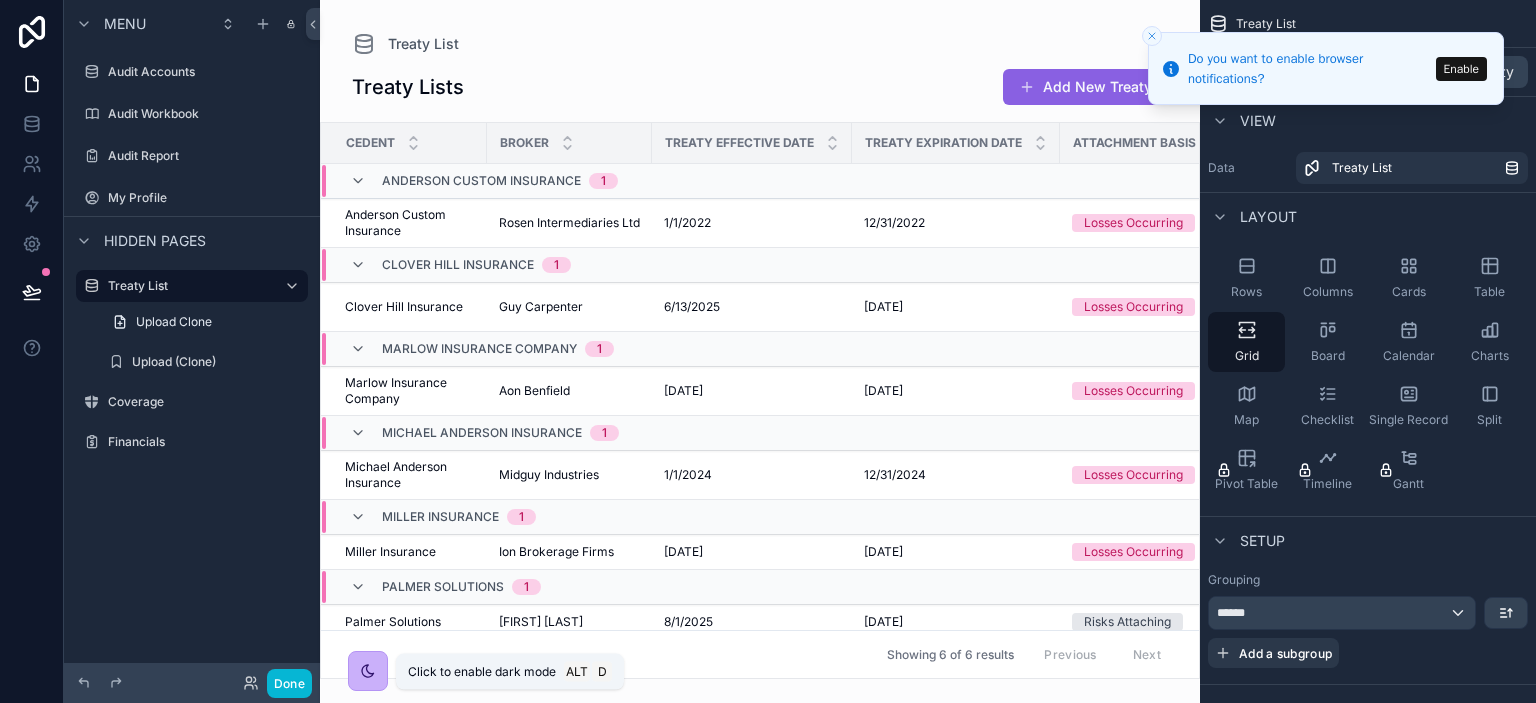 click 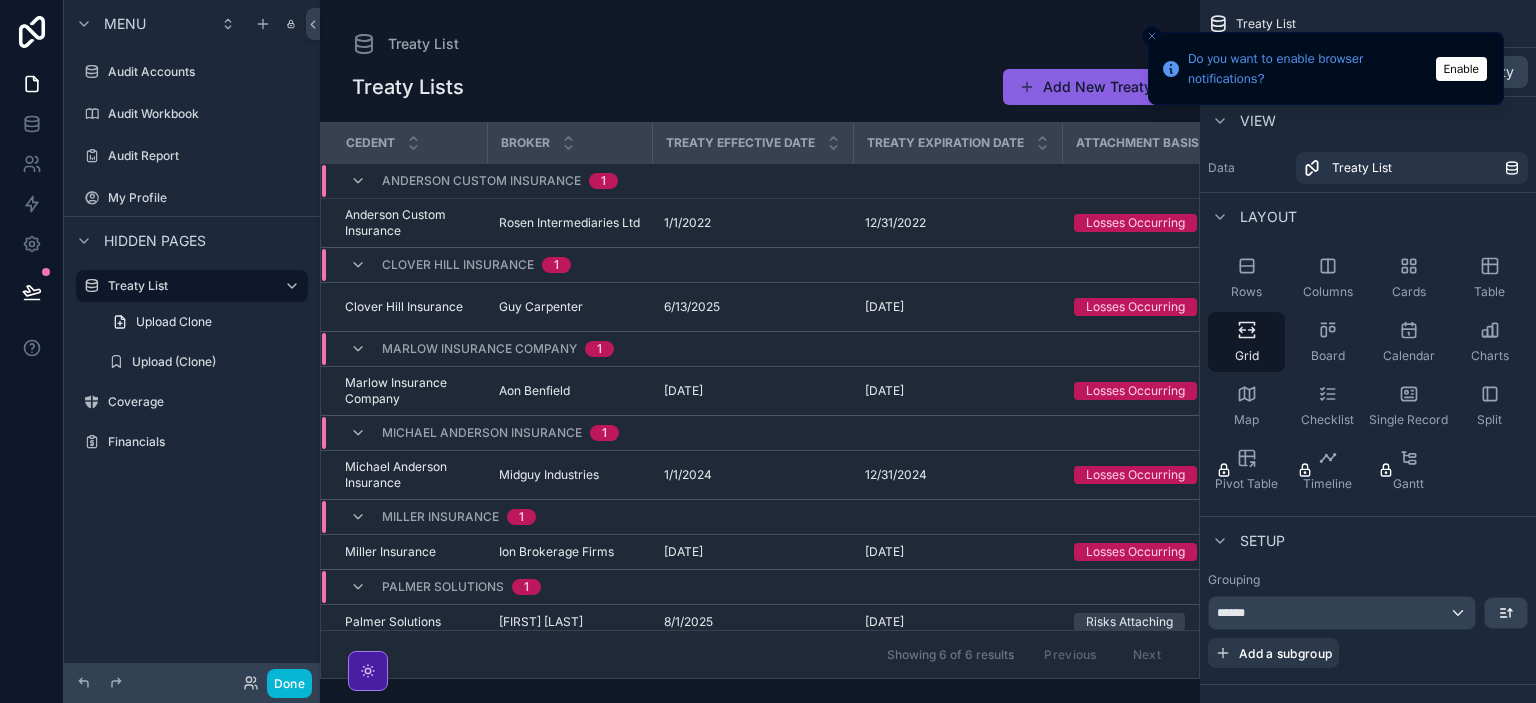click at bounding box center [368, 671] 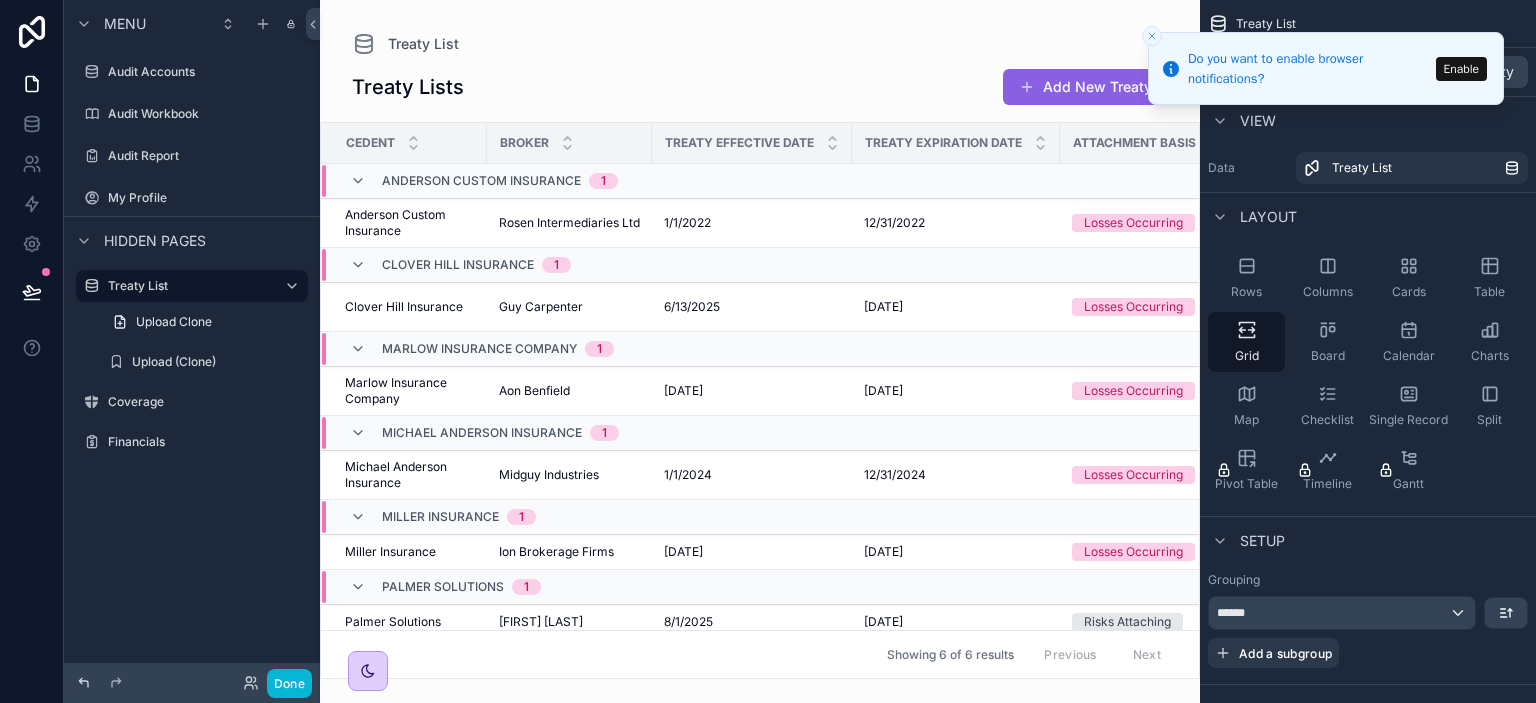 click 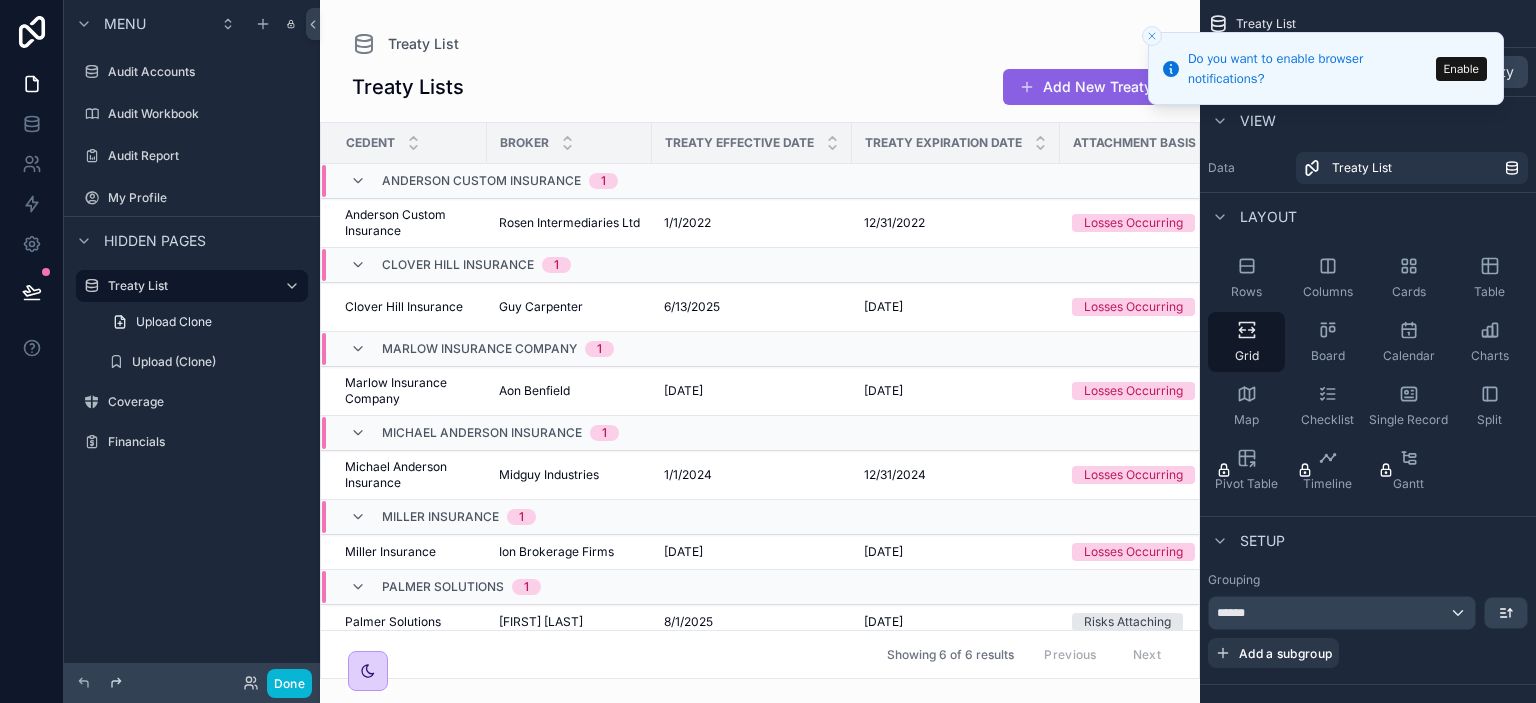 click at bounding box center [116, 683] 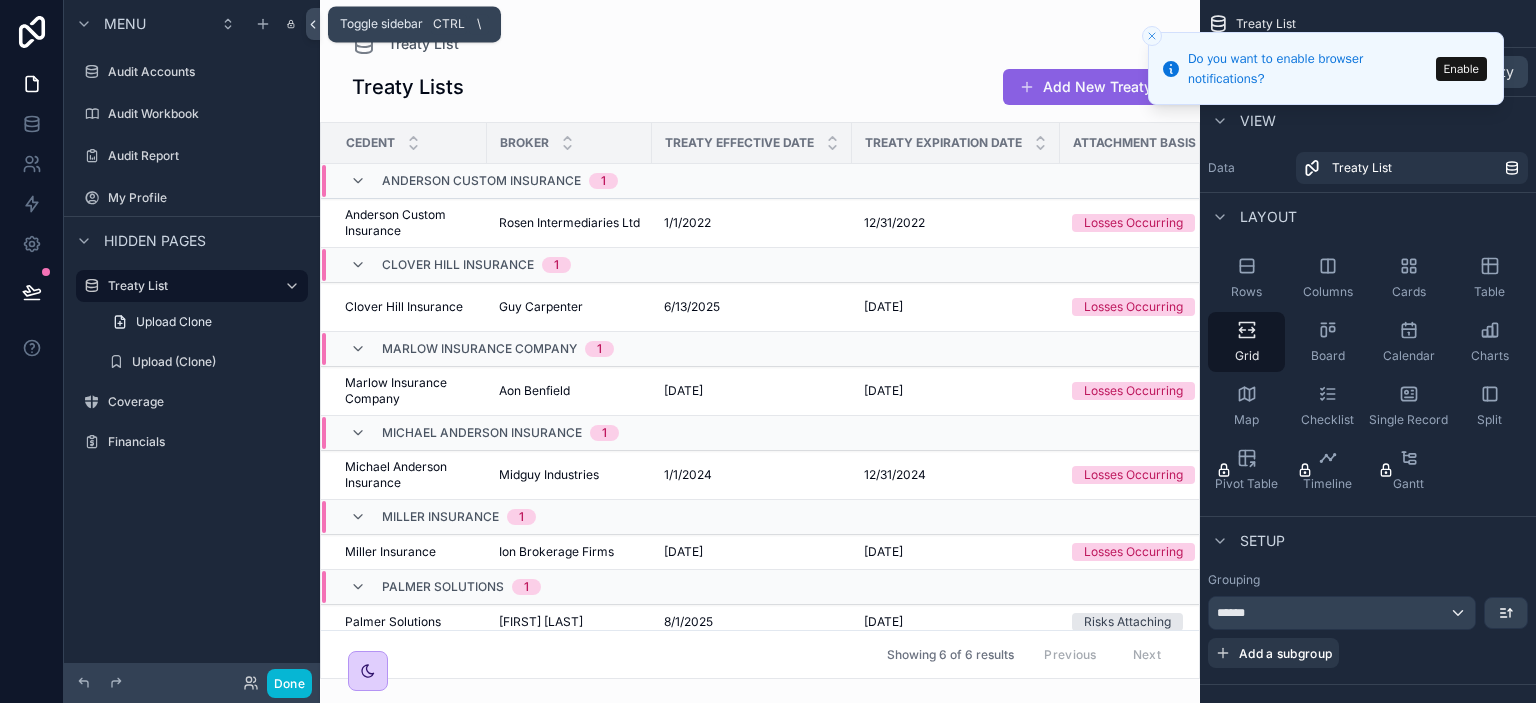click 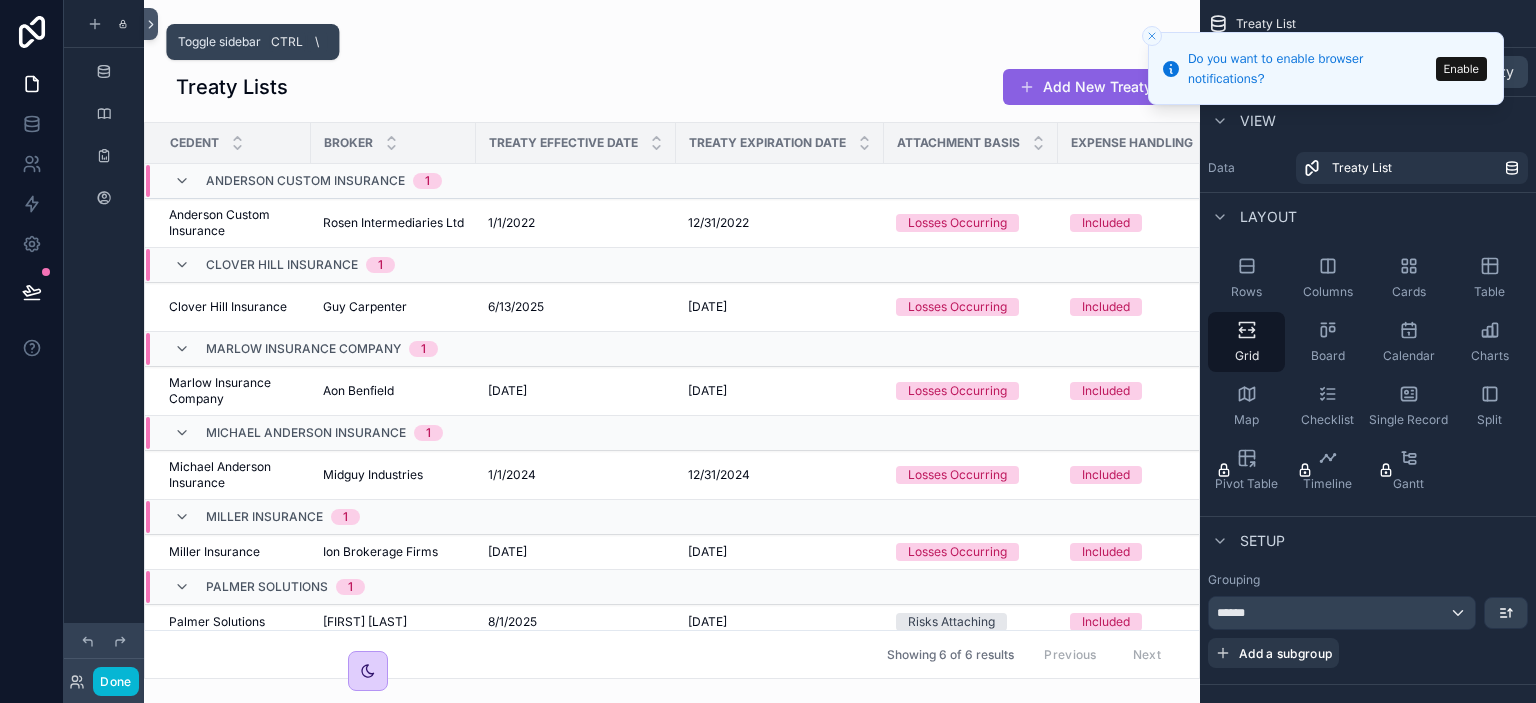 click 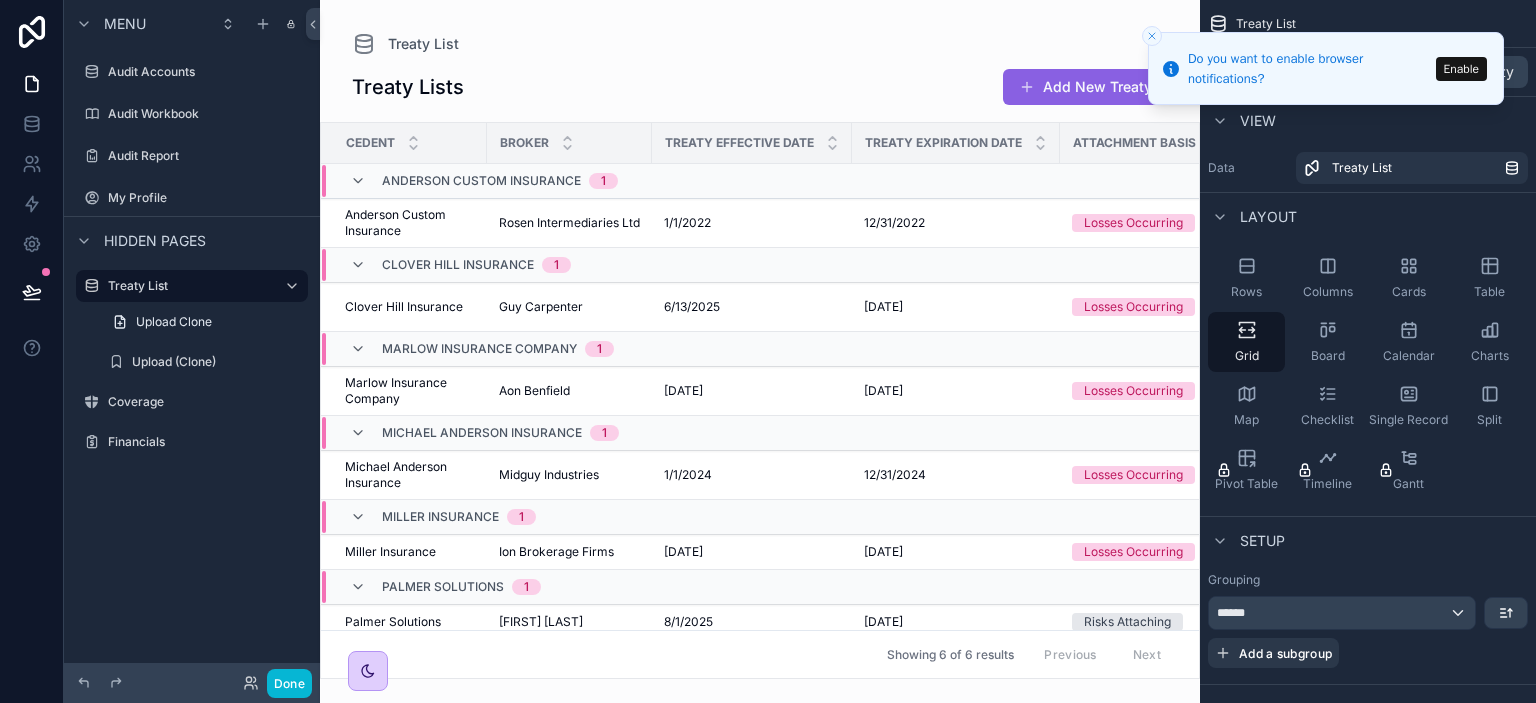 click 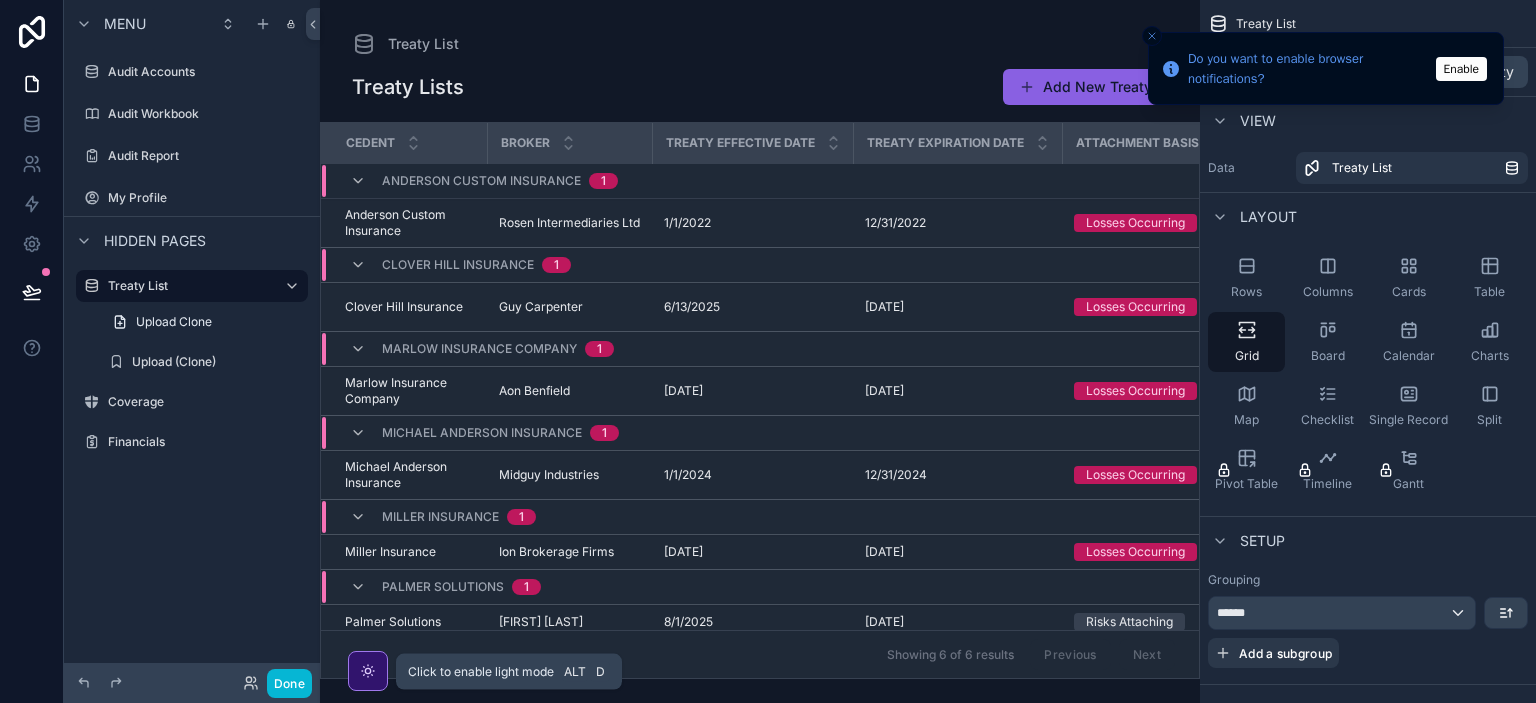 click 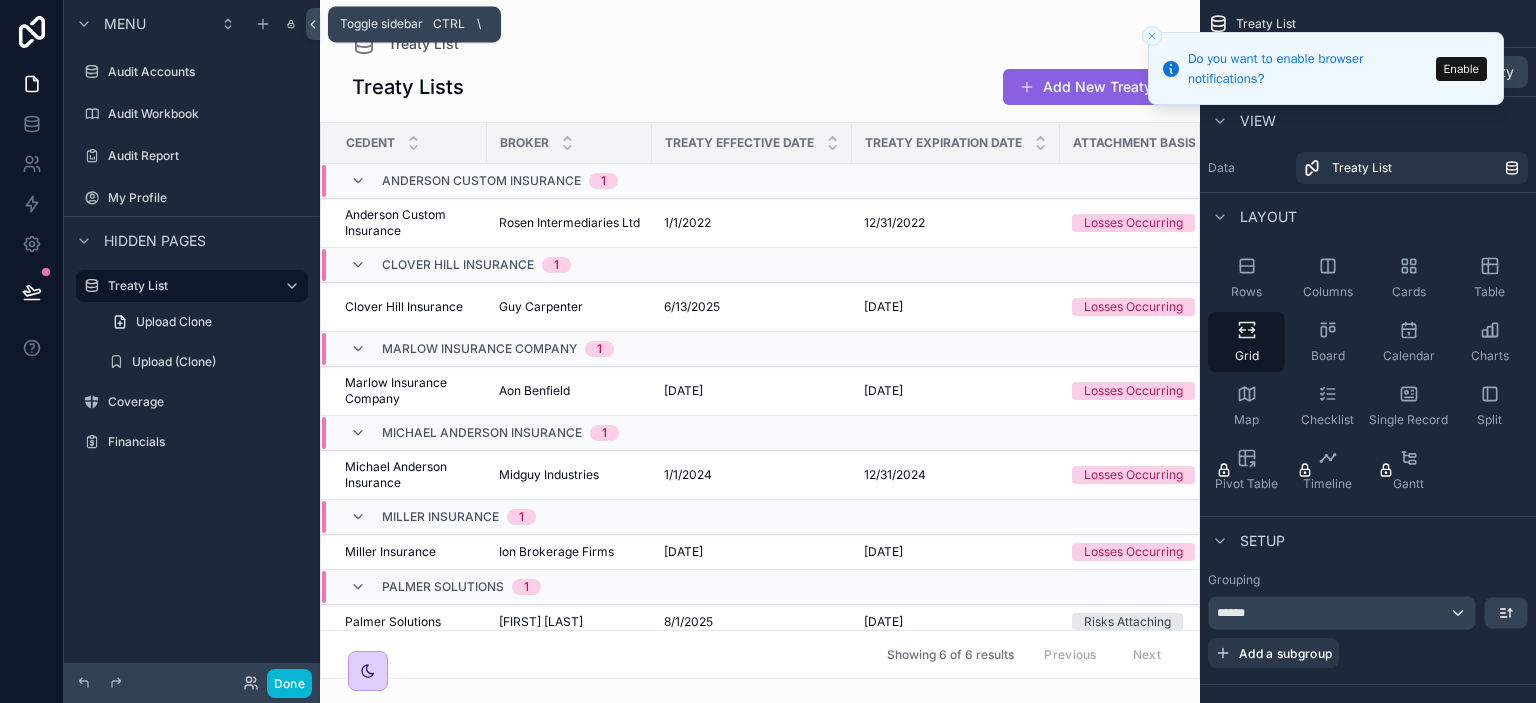 click 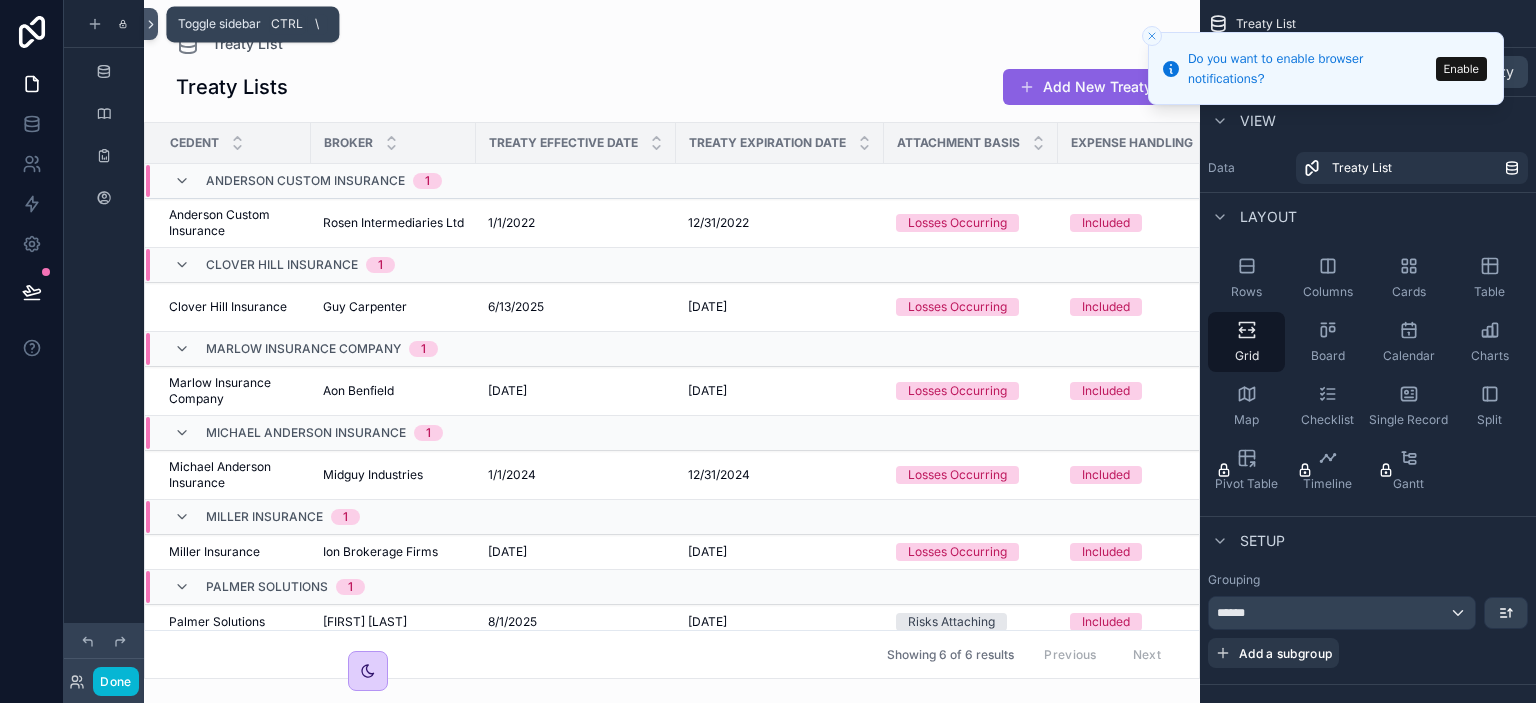 click 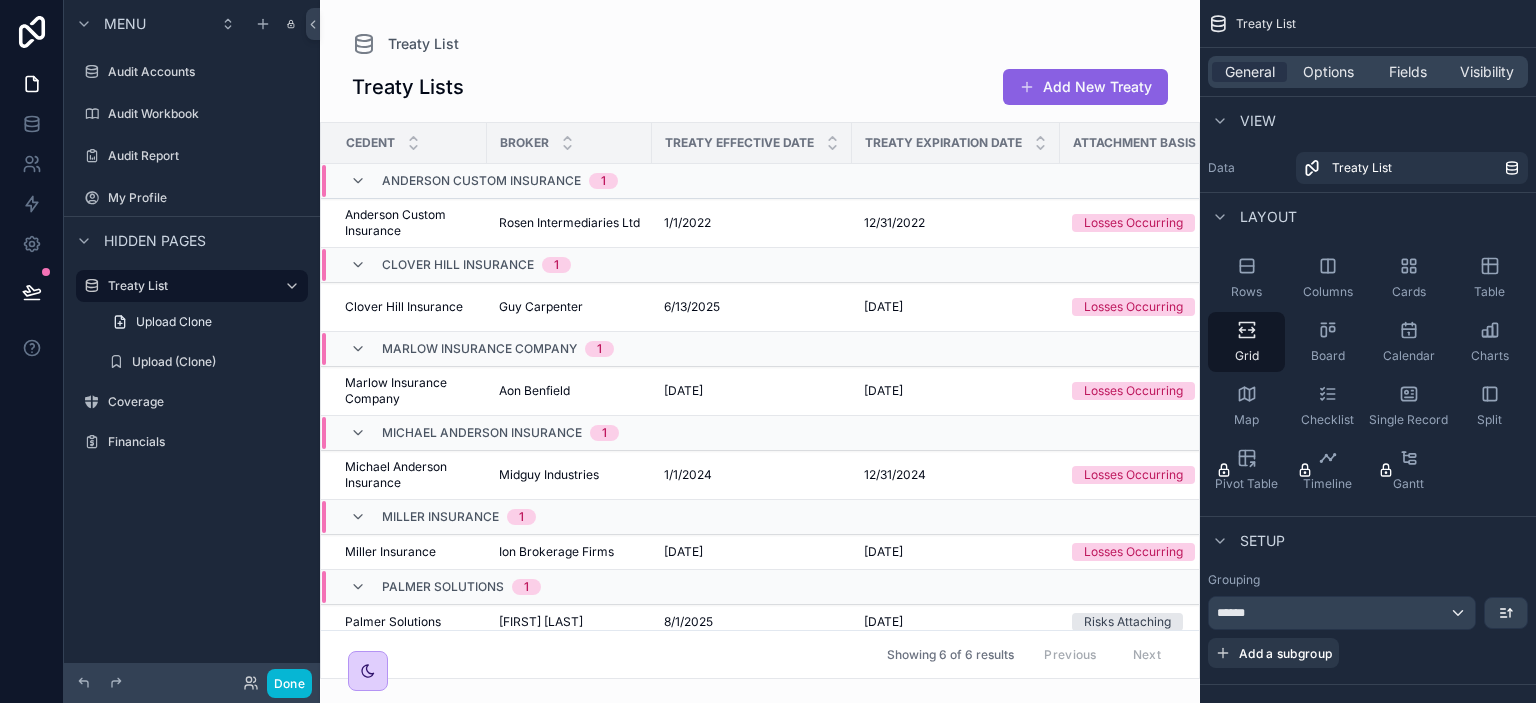 scroll, scrollTop: 0, scrollLeft: 0, axis: both 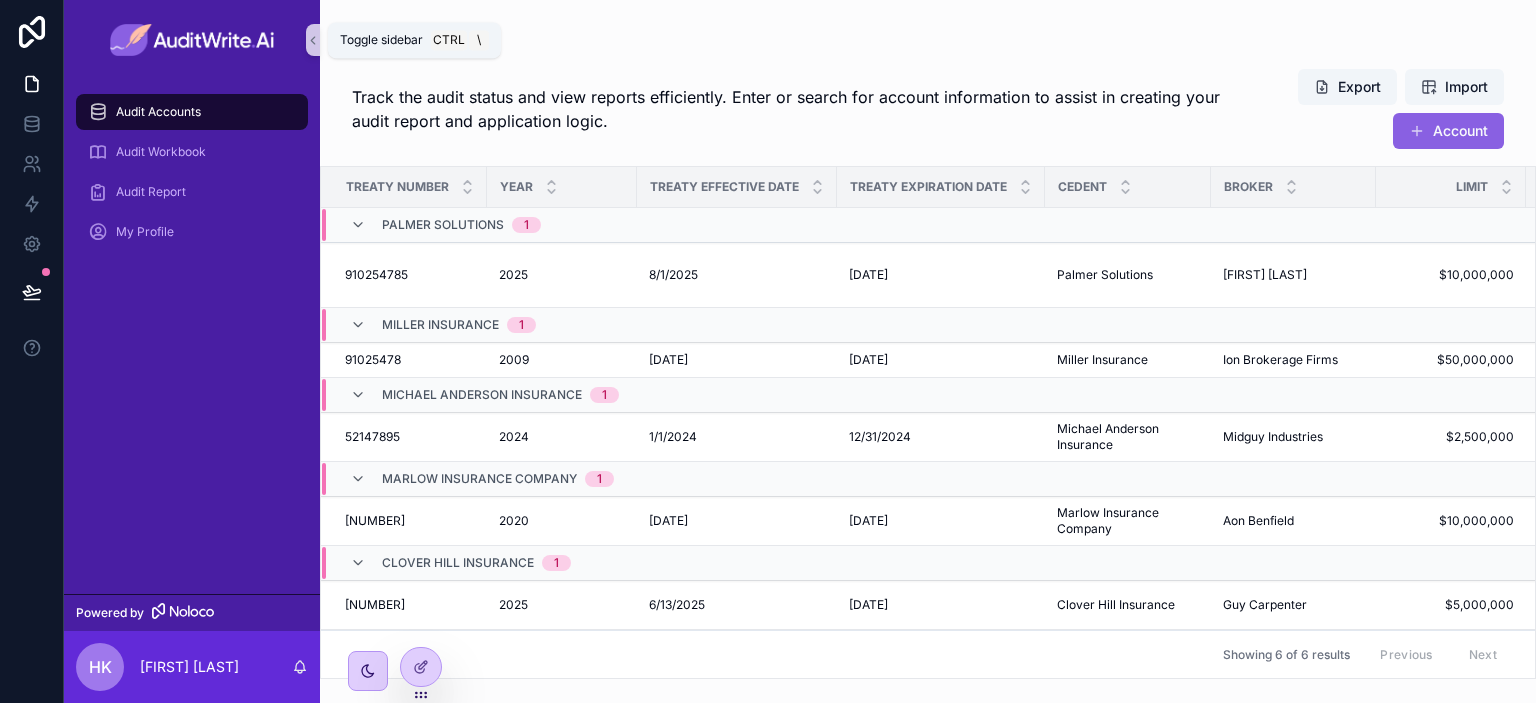 drag, startPoint x: 310, startPoint y: 39, endPoint x: 308, endPoint y: 49, distance: 10.198039 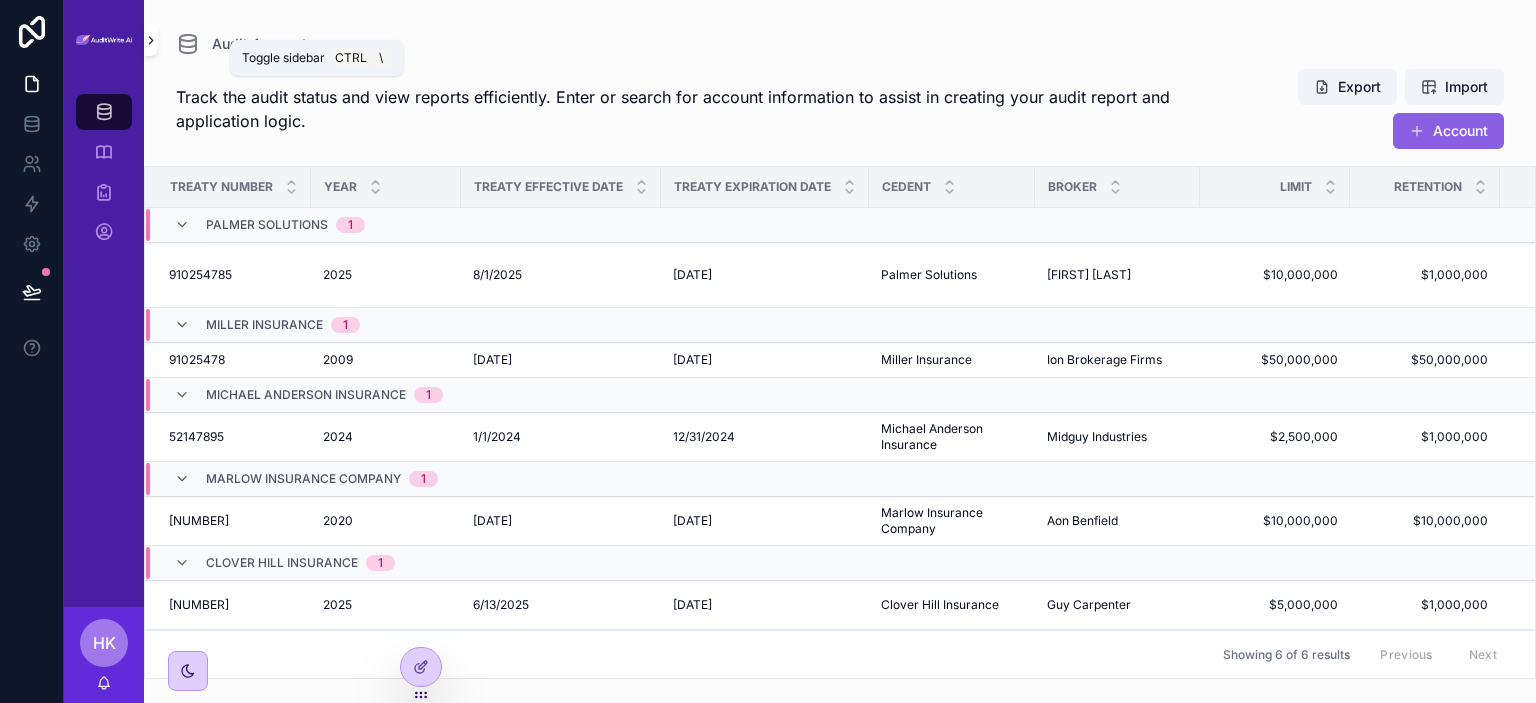 click 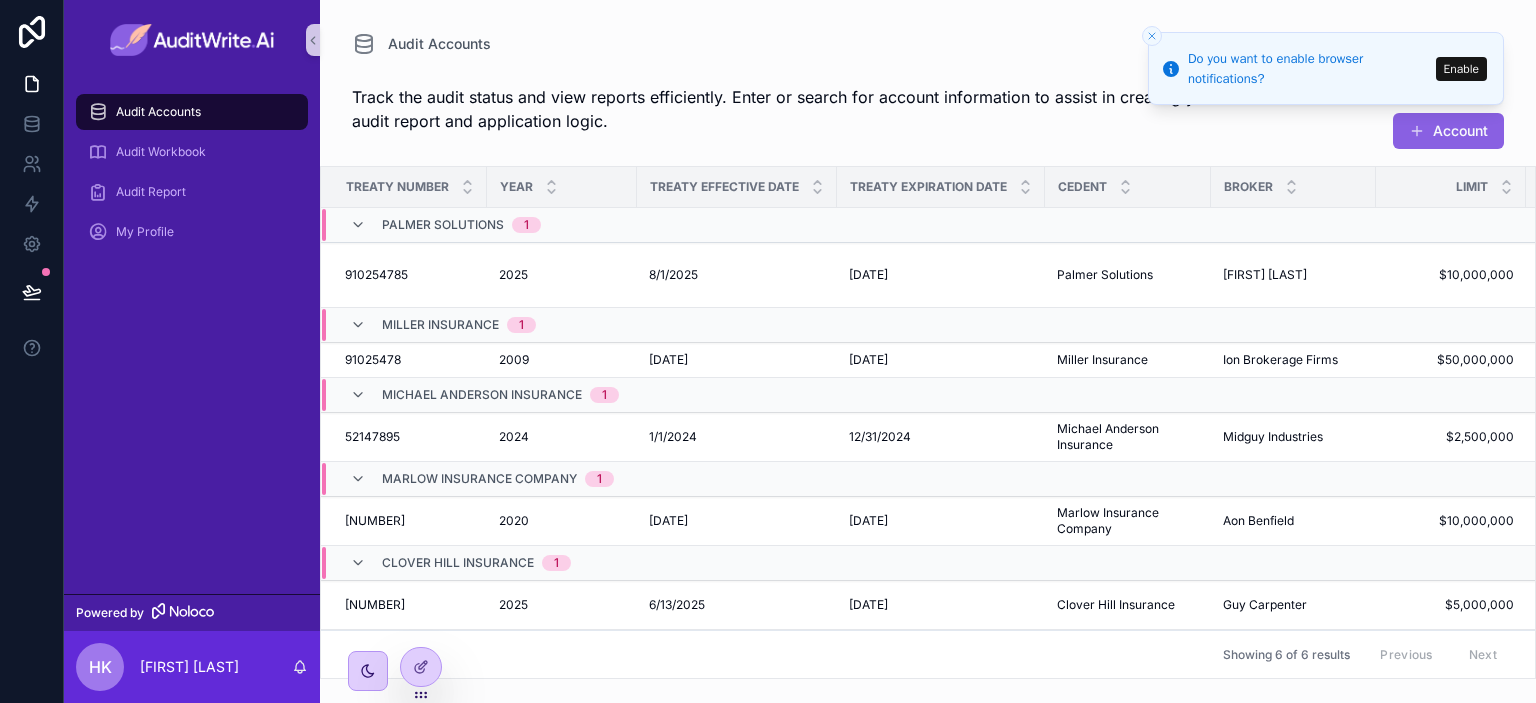drag, startPoint x: 310, startPoint y: 46, endPoint x: 310, endPoint y: 64, distance: 18 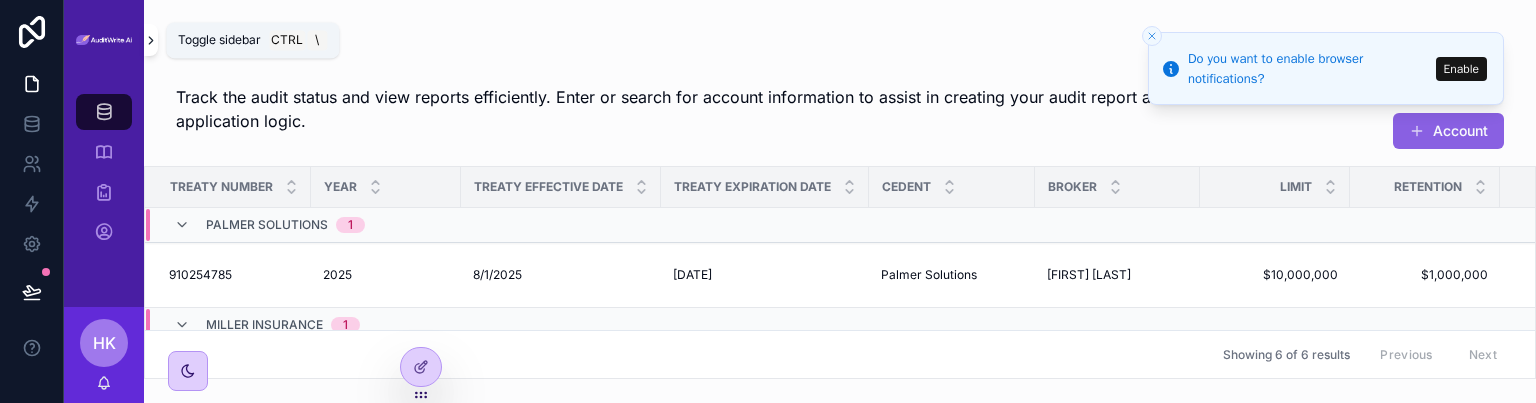 click at bounding box center (151, 40) 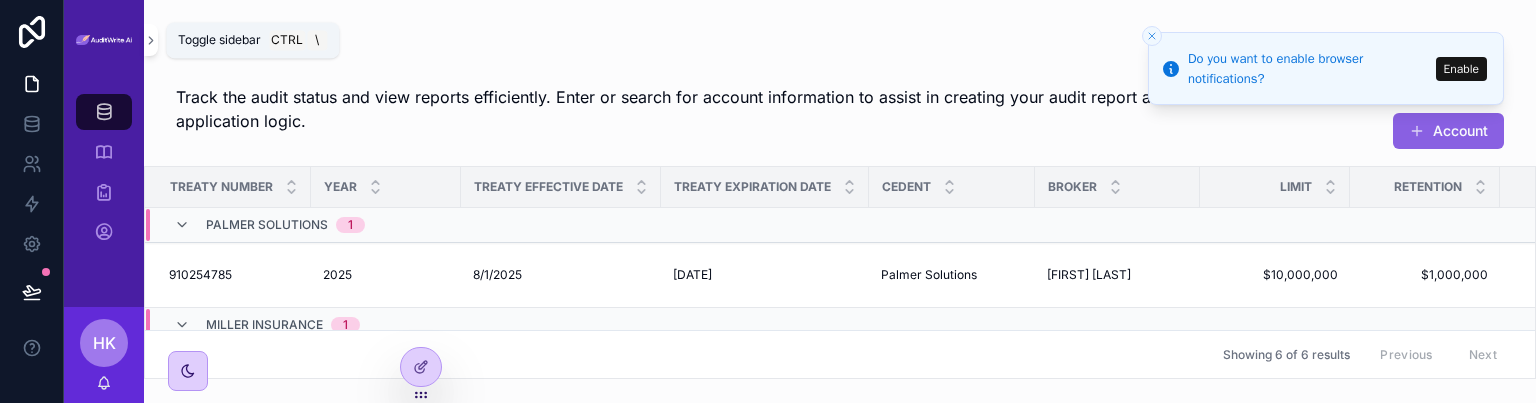 click at bounding box center [104, 40] 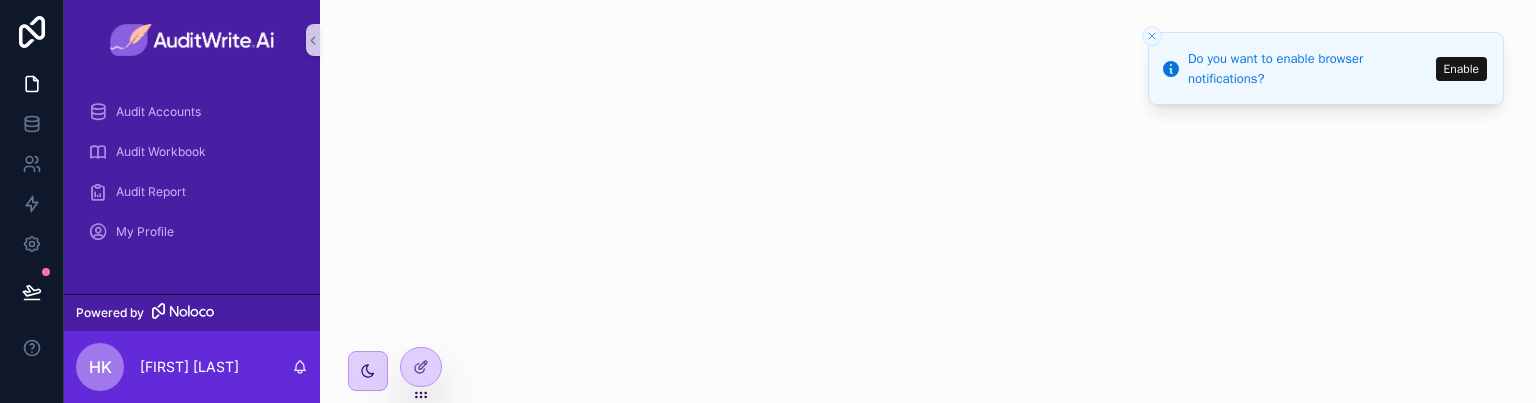 click at bounding box center (192, 40) 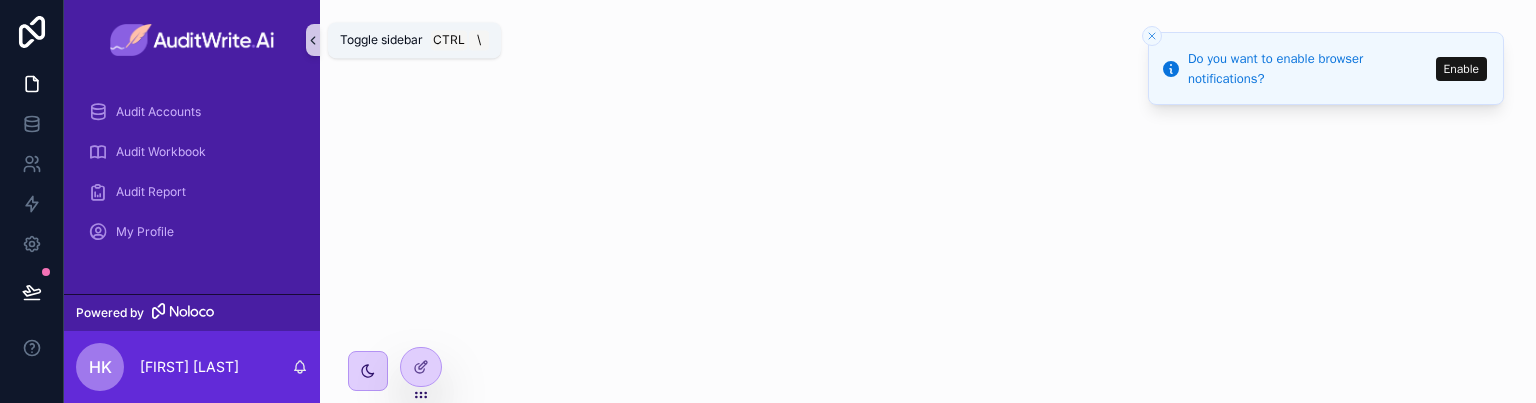 click 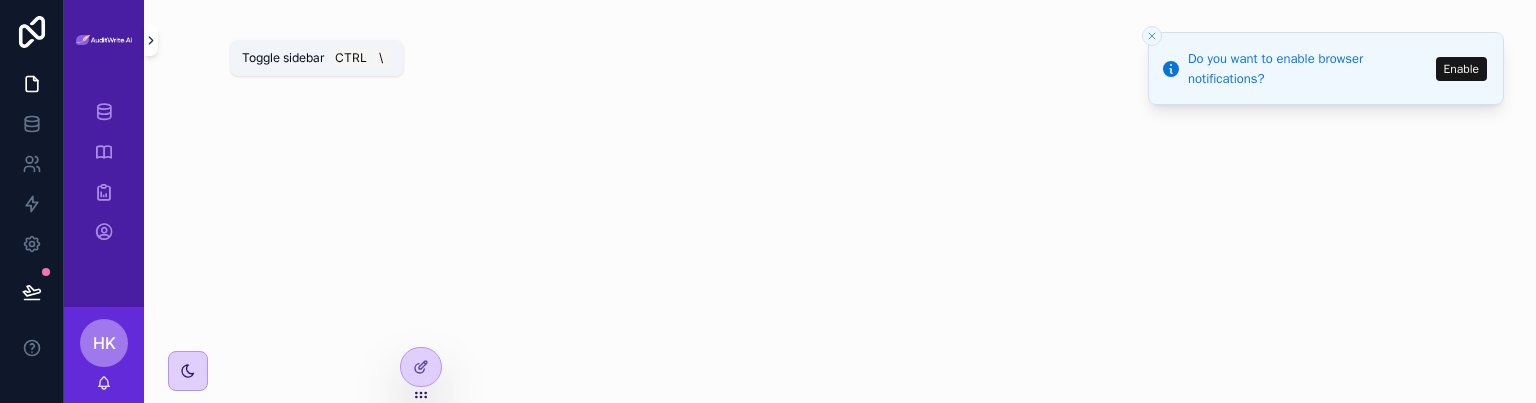 click 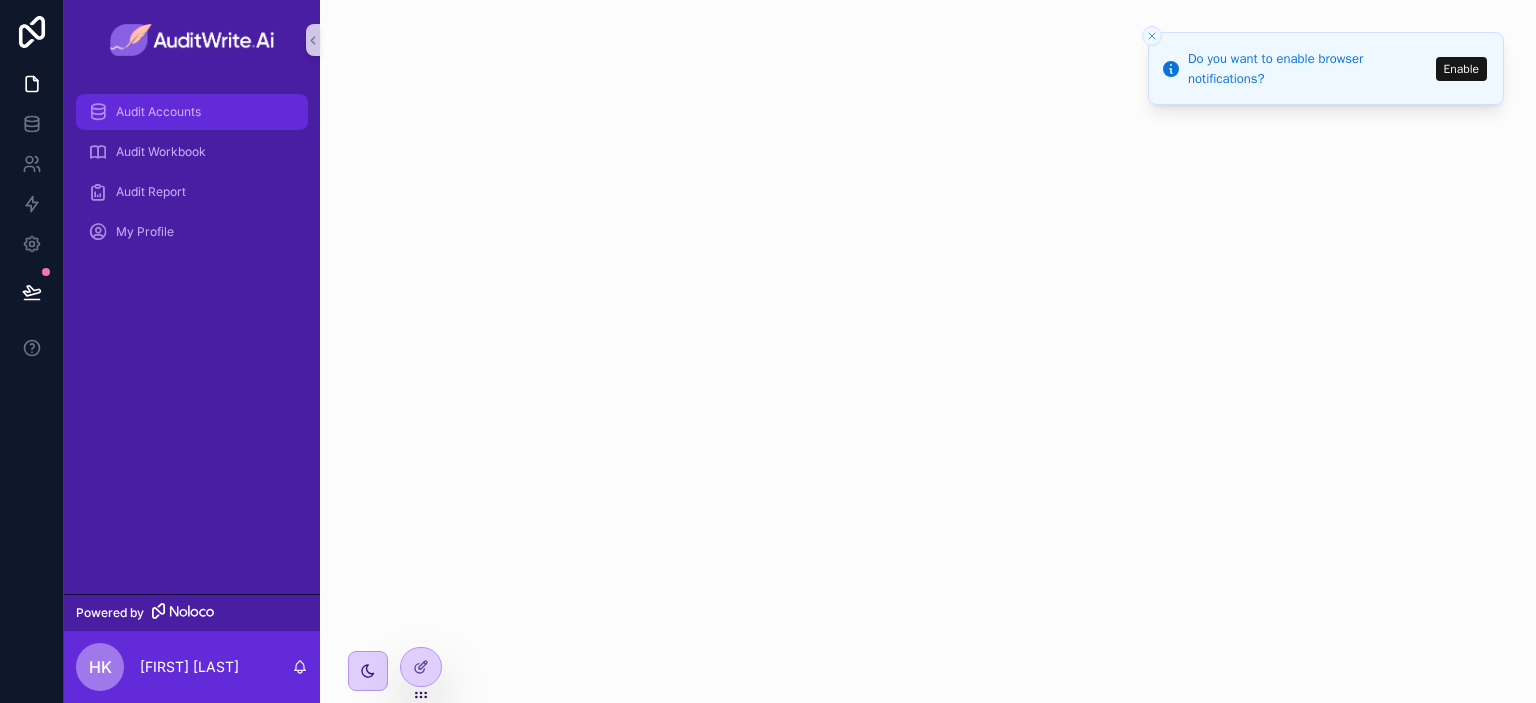 click on "Audit Accounts" at bounding box center (192, 112) 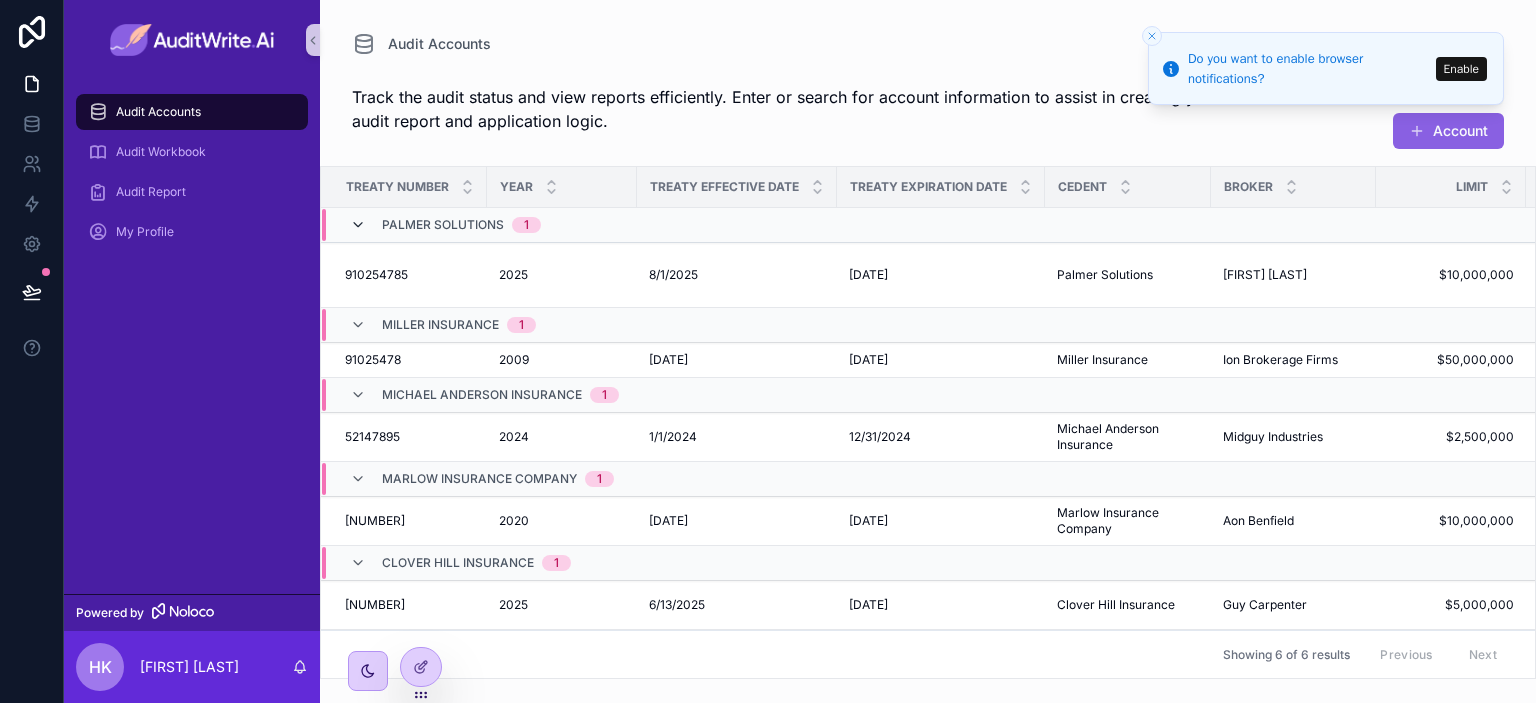 click at bounding box center [358, 225] 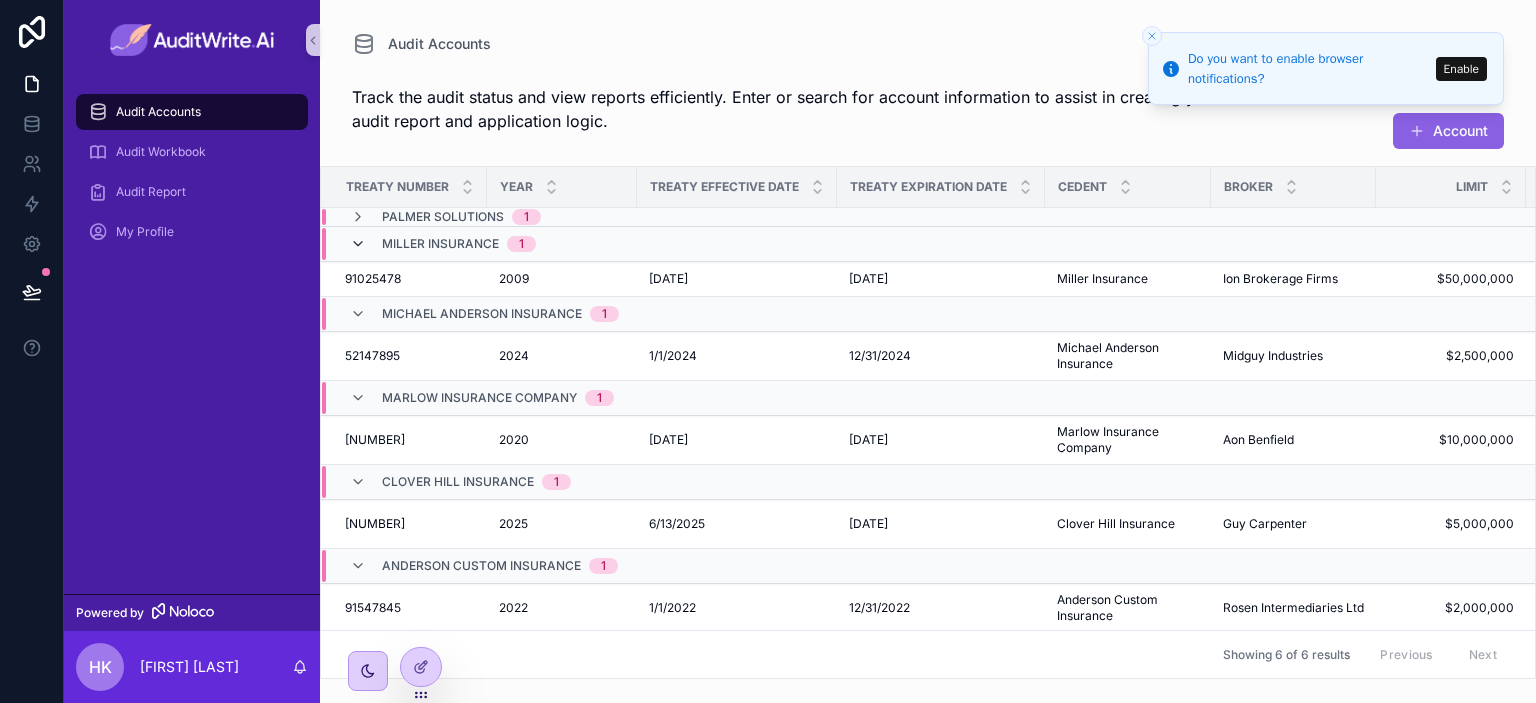 click at bounding box center [358, 244] 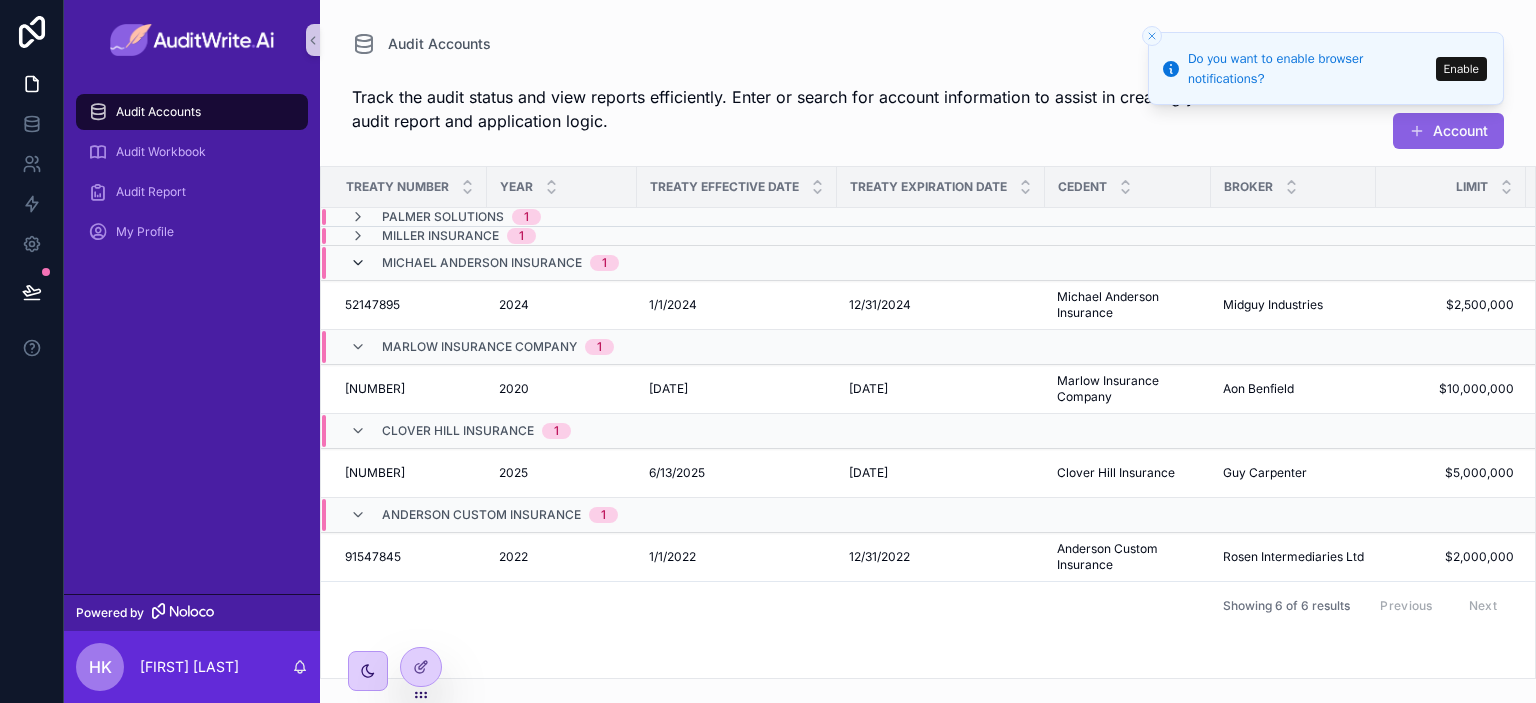 click at bounding box center [358, 263] 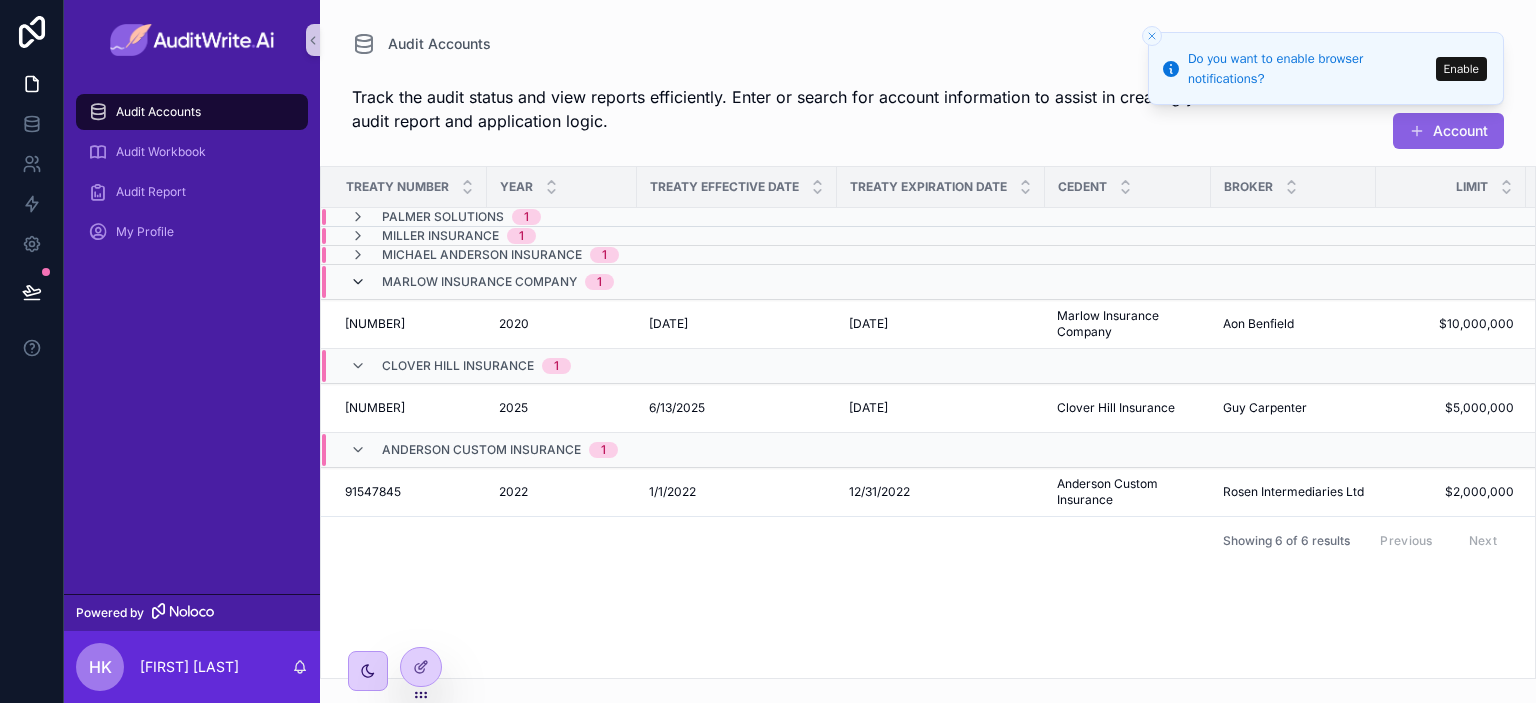 click at bounding box center [358, 282] 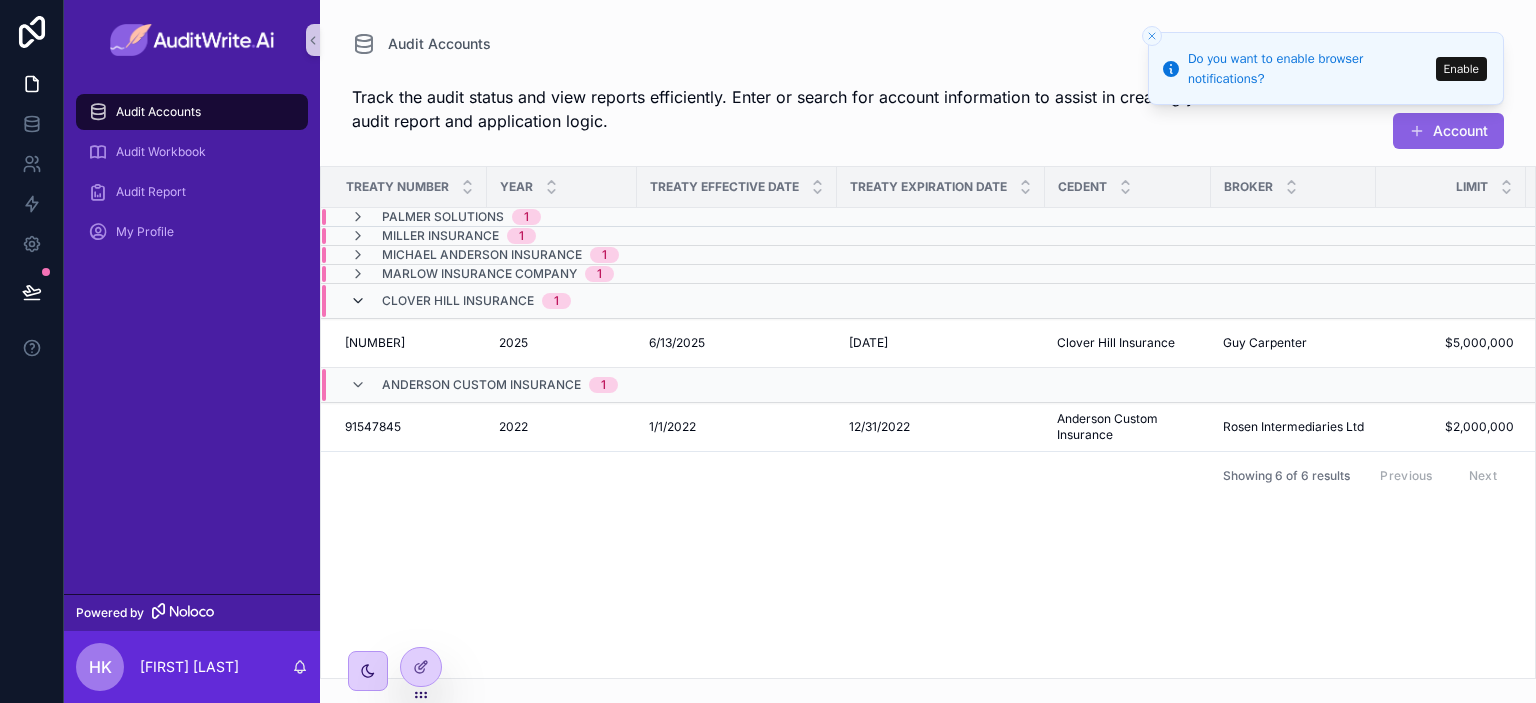 click at bounding box center (358, 301) 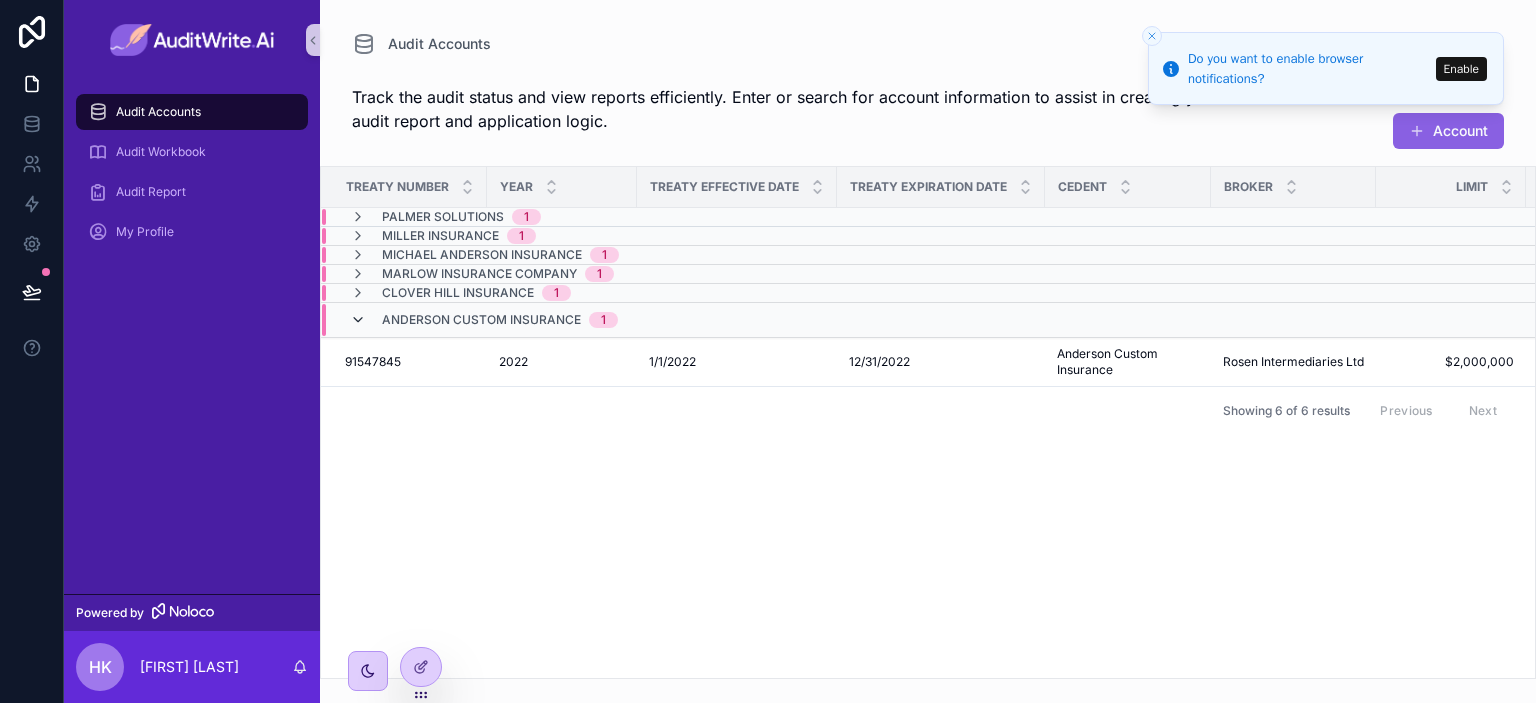 click at bounding box center (358, 320) 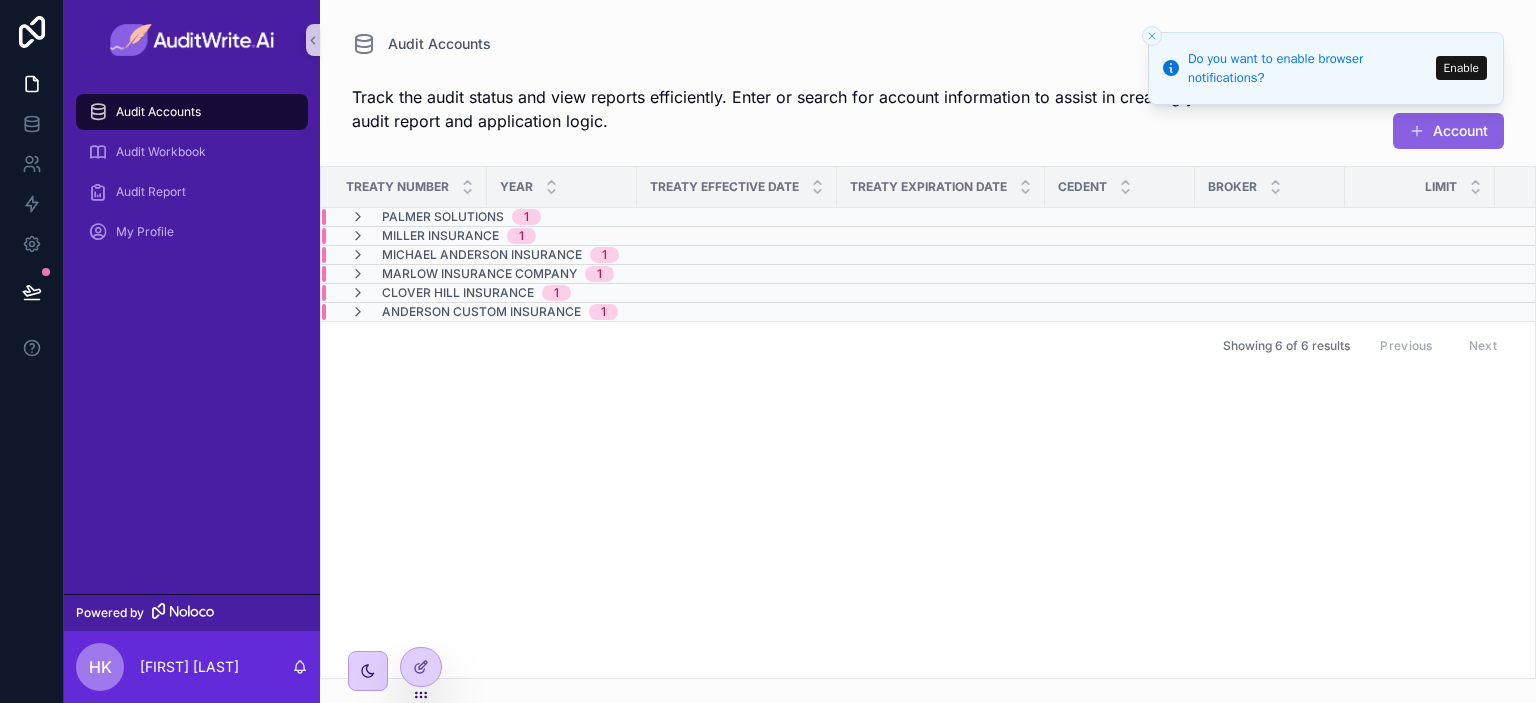 click 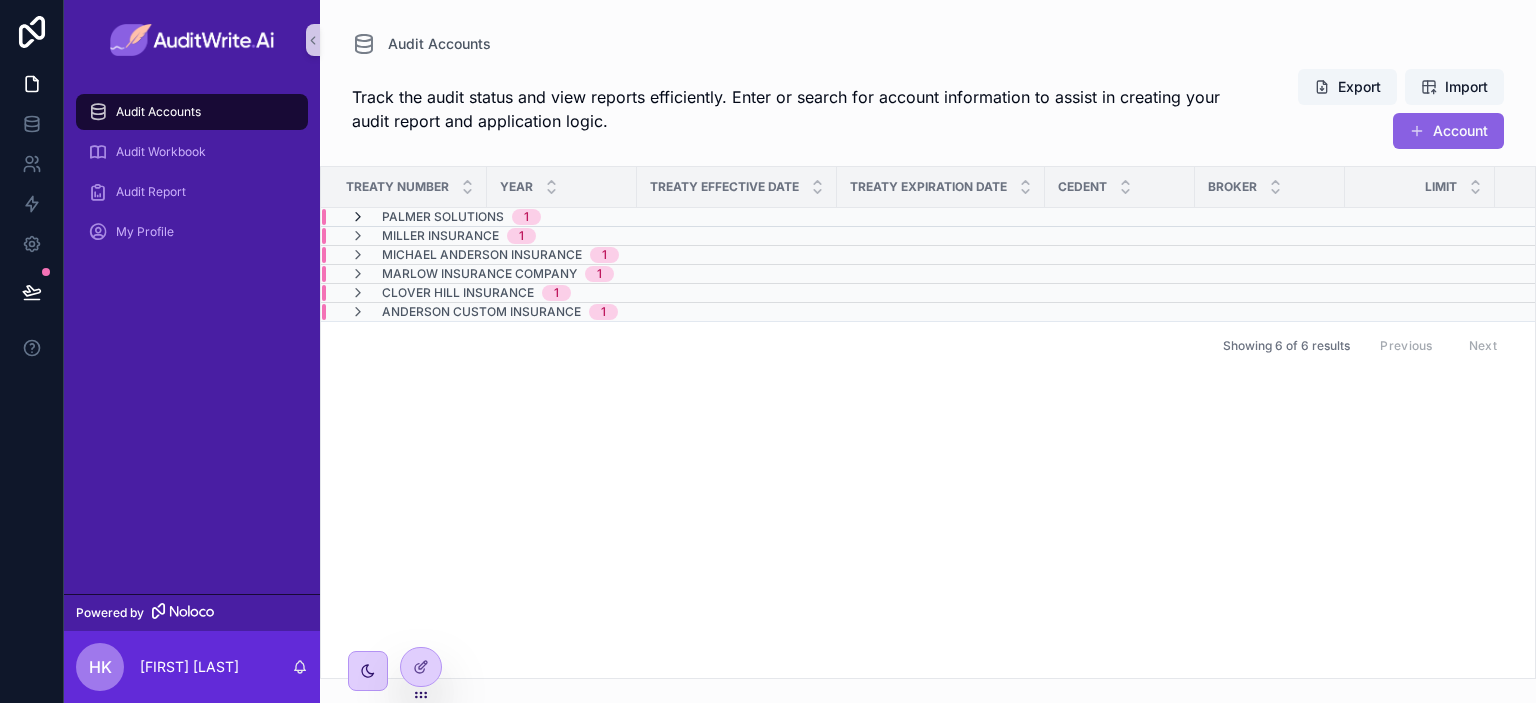 click at bounding box center (358, 217) 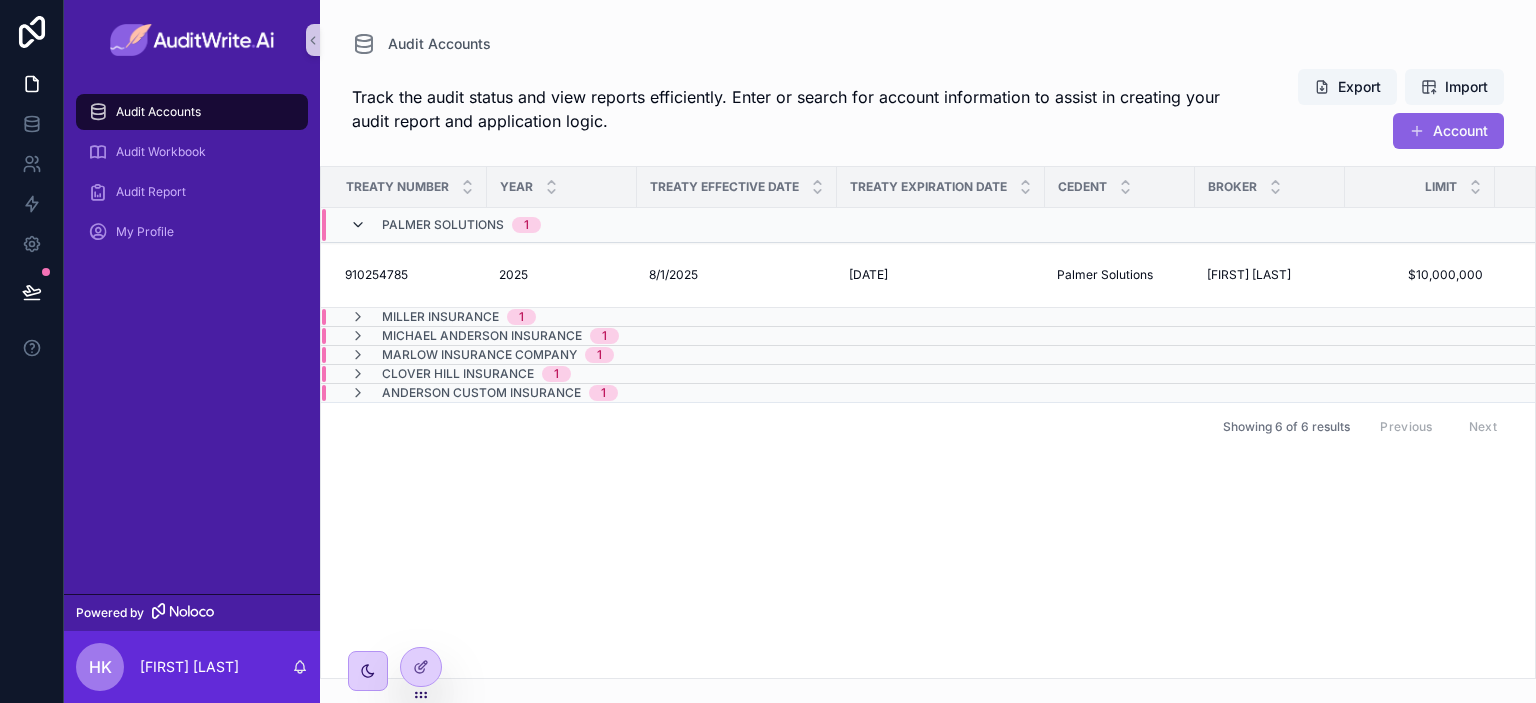 click at bounding box center [358, 225] 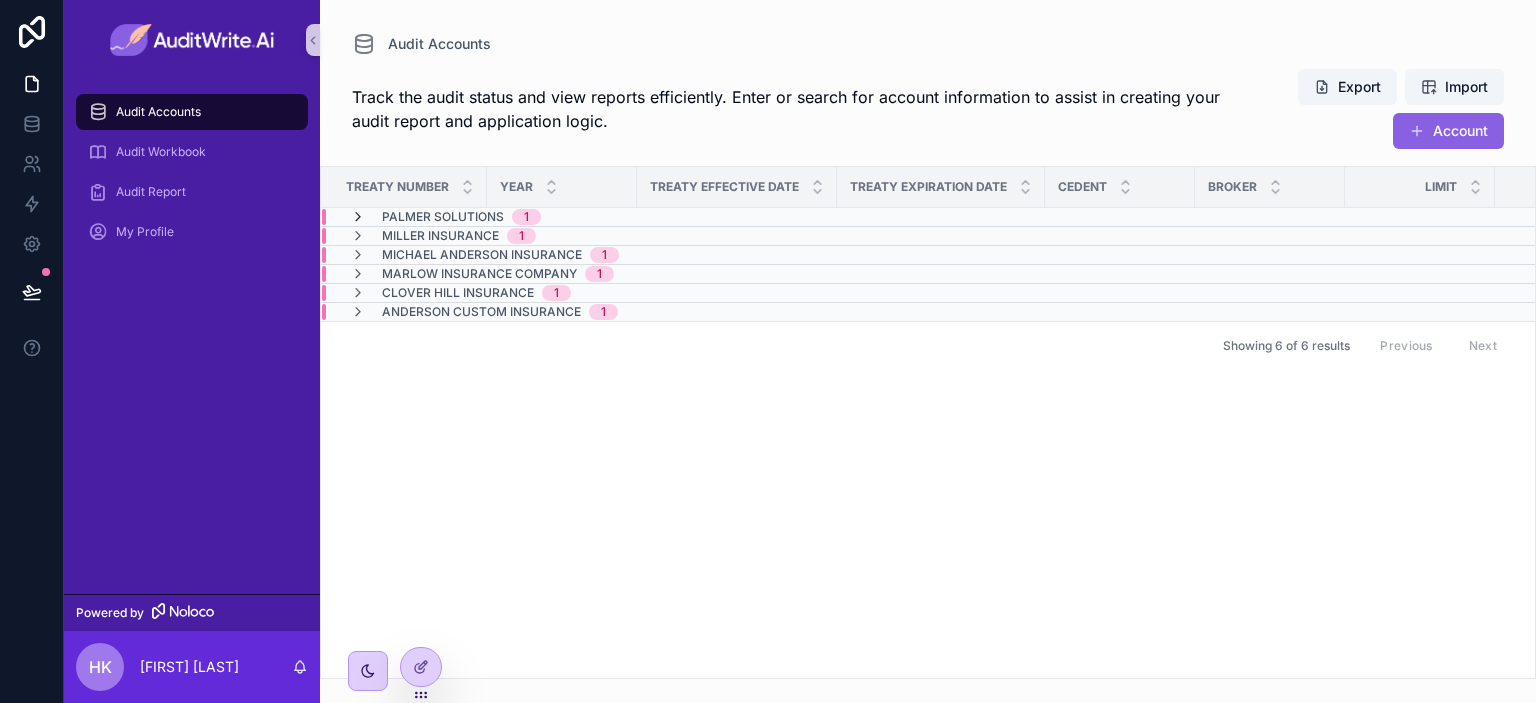click at bounding box center (358, 217) 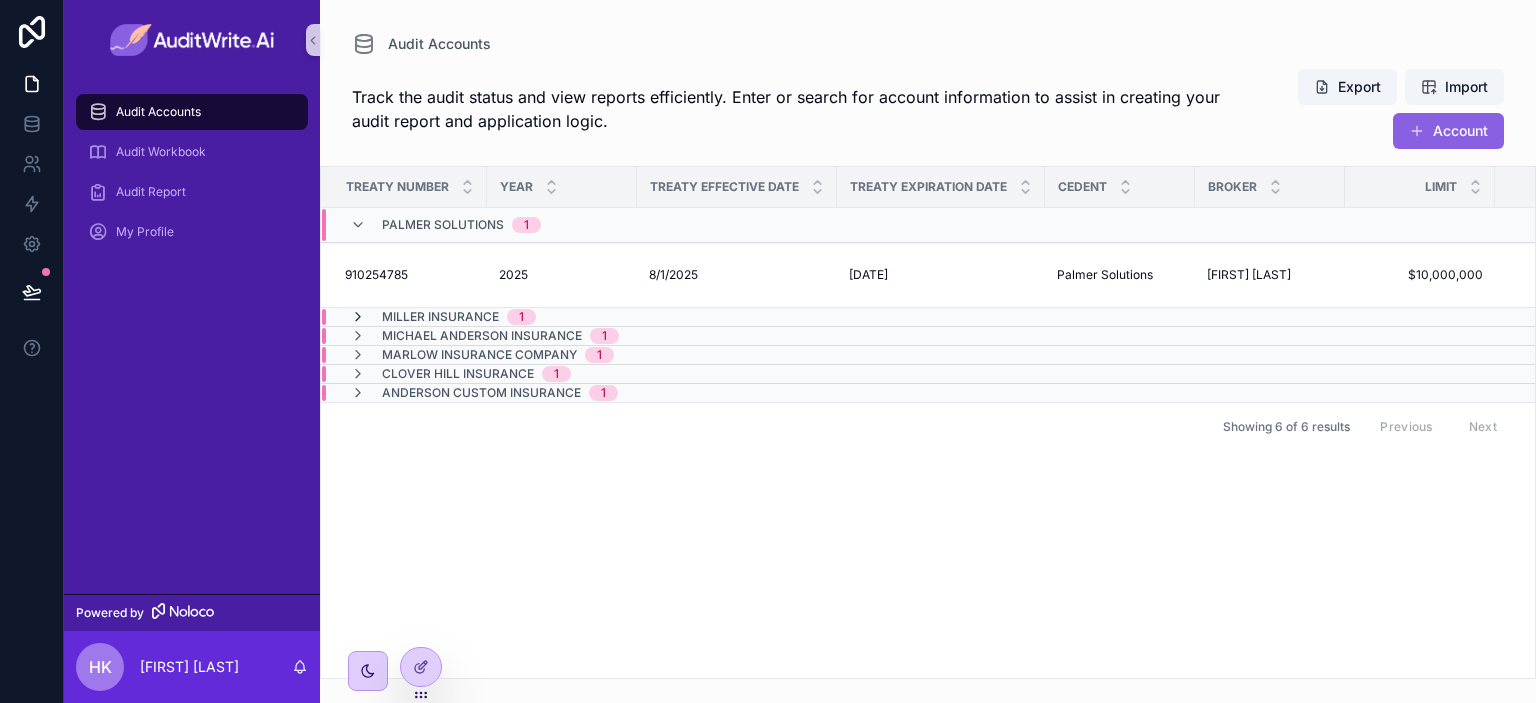click at bounding box center [358, 317] 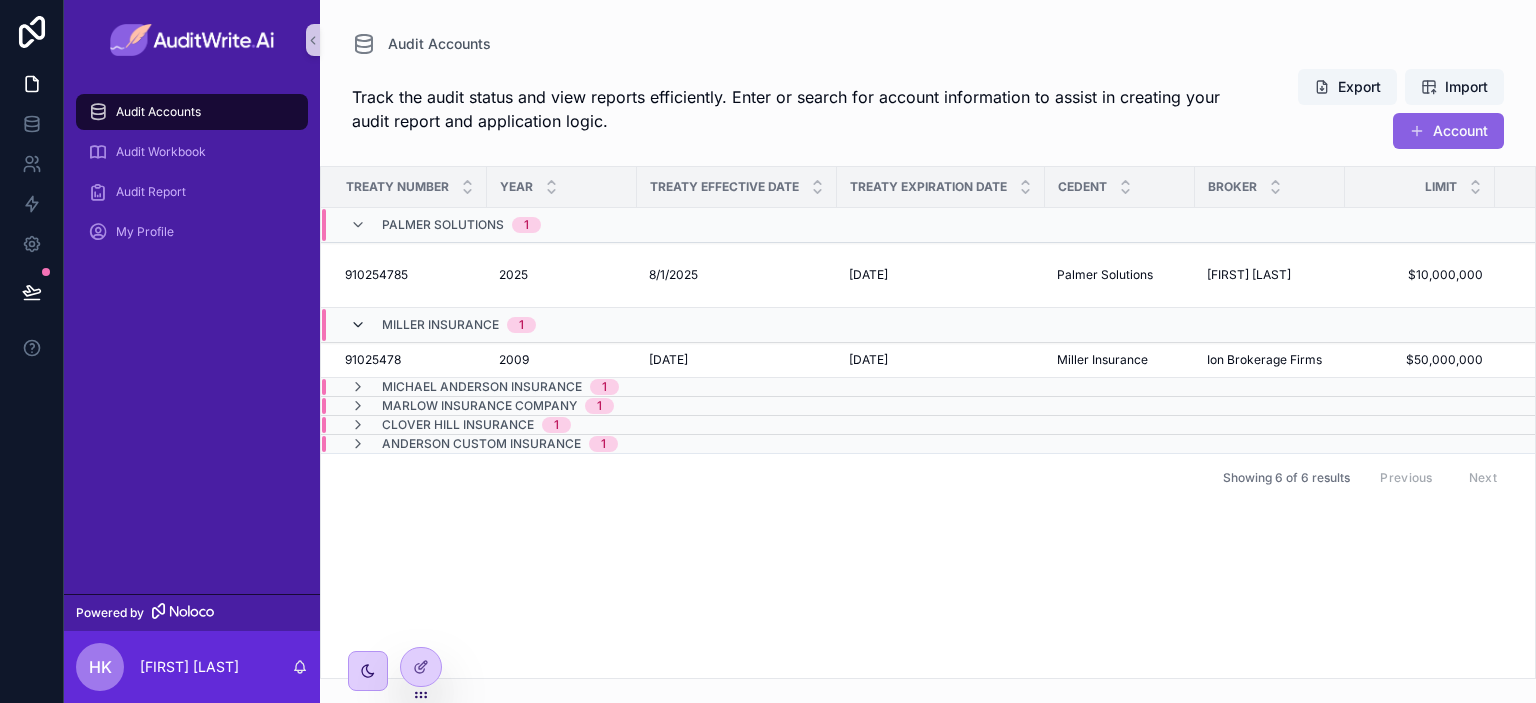 click at bounding box center (358, 325) 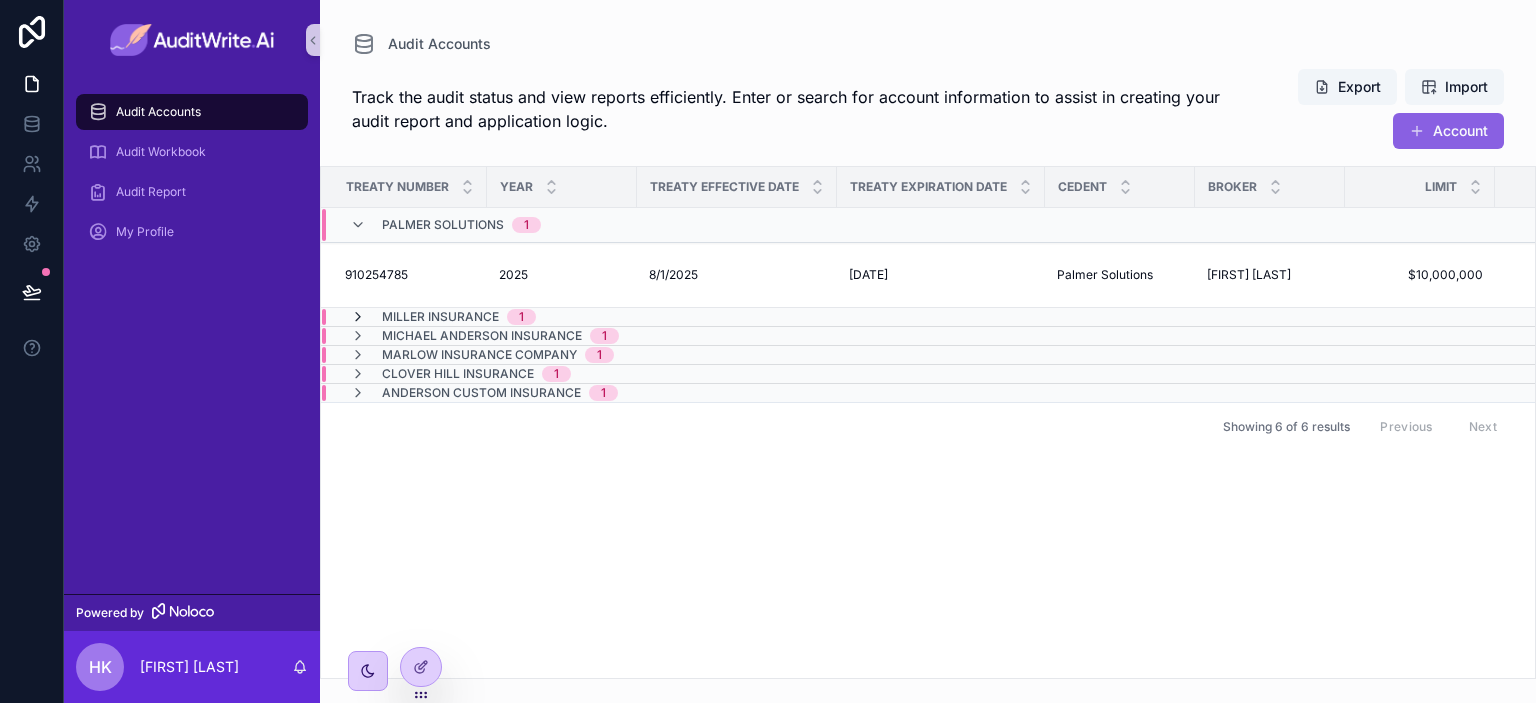 click at bounding box center [358, 317] 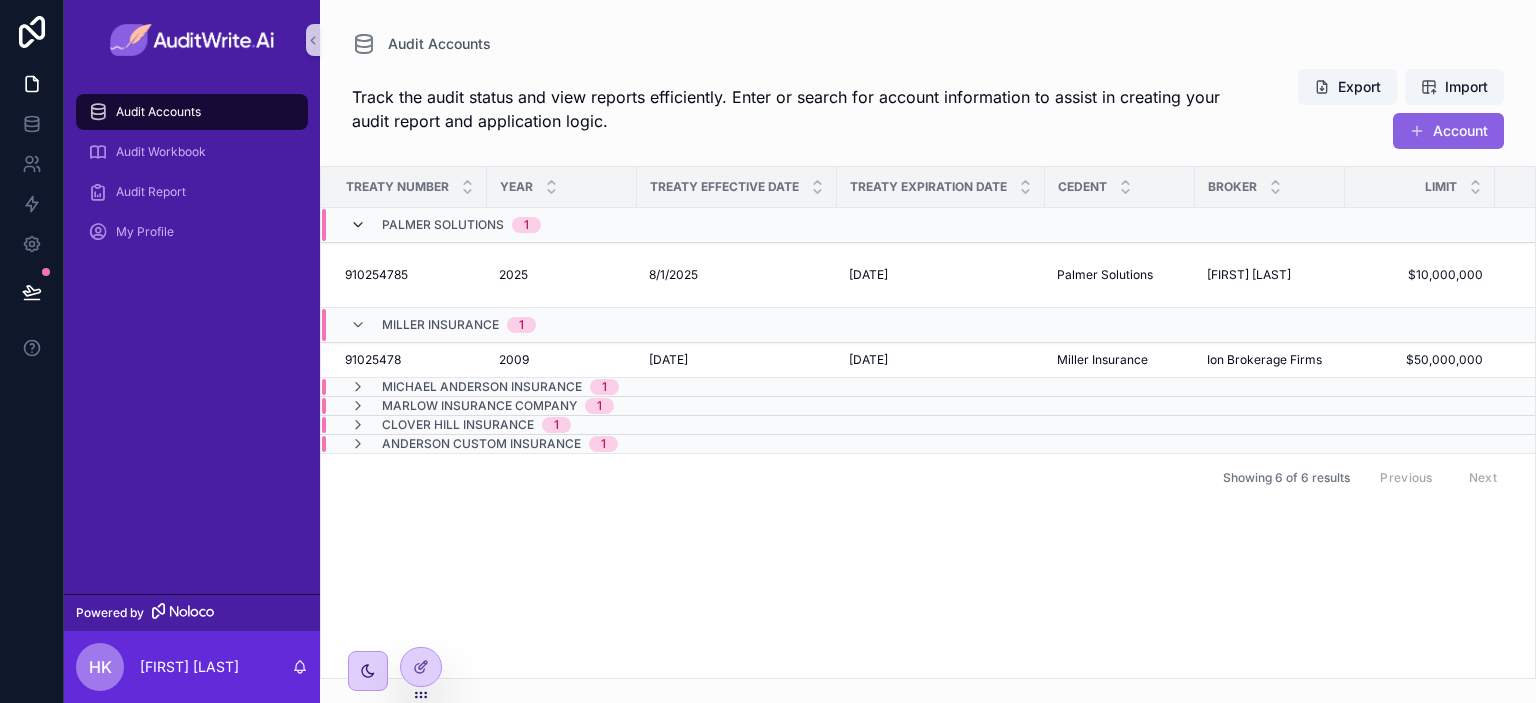 click at bounding box center (358, 225) 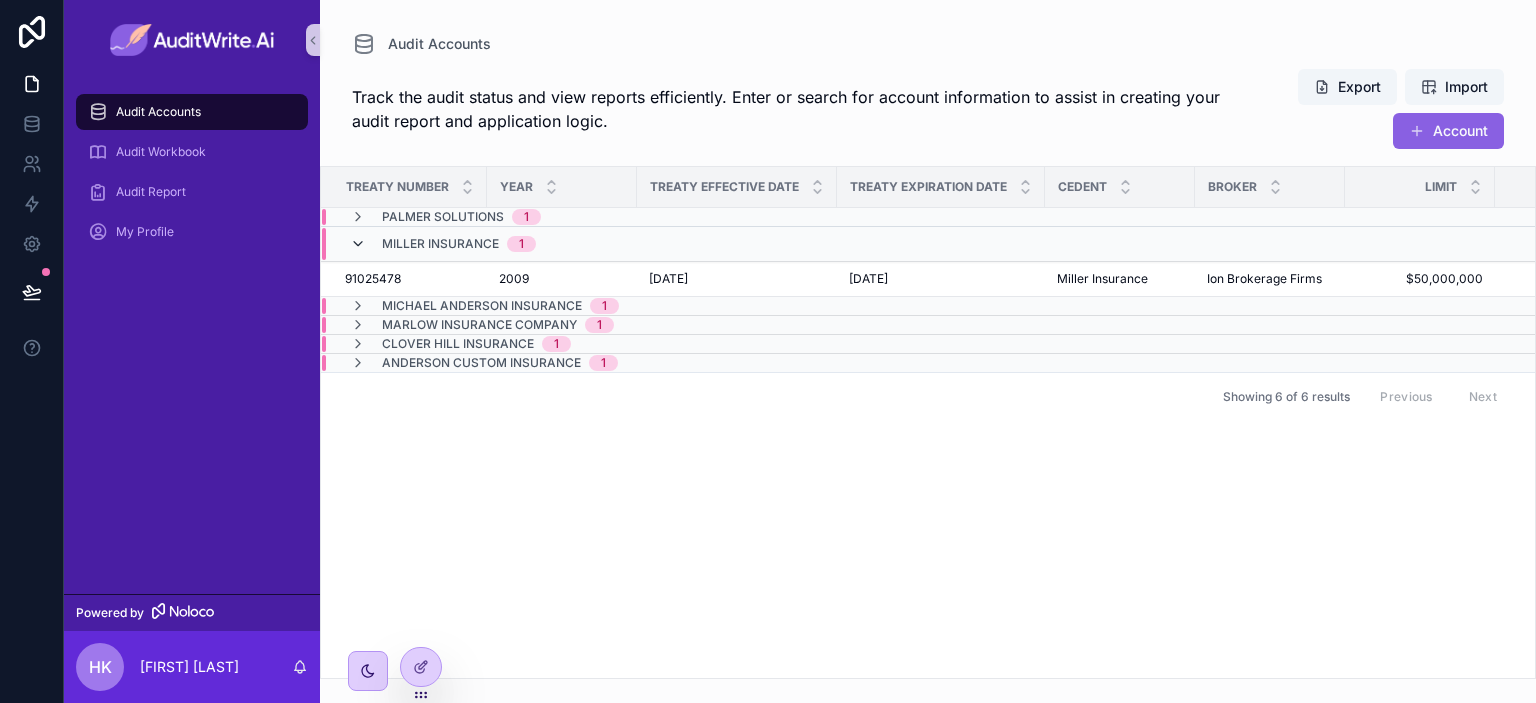 click at bounding box center (358, 244) 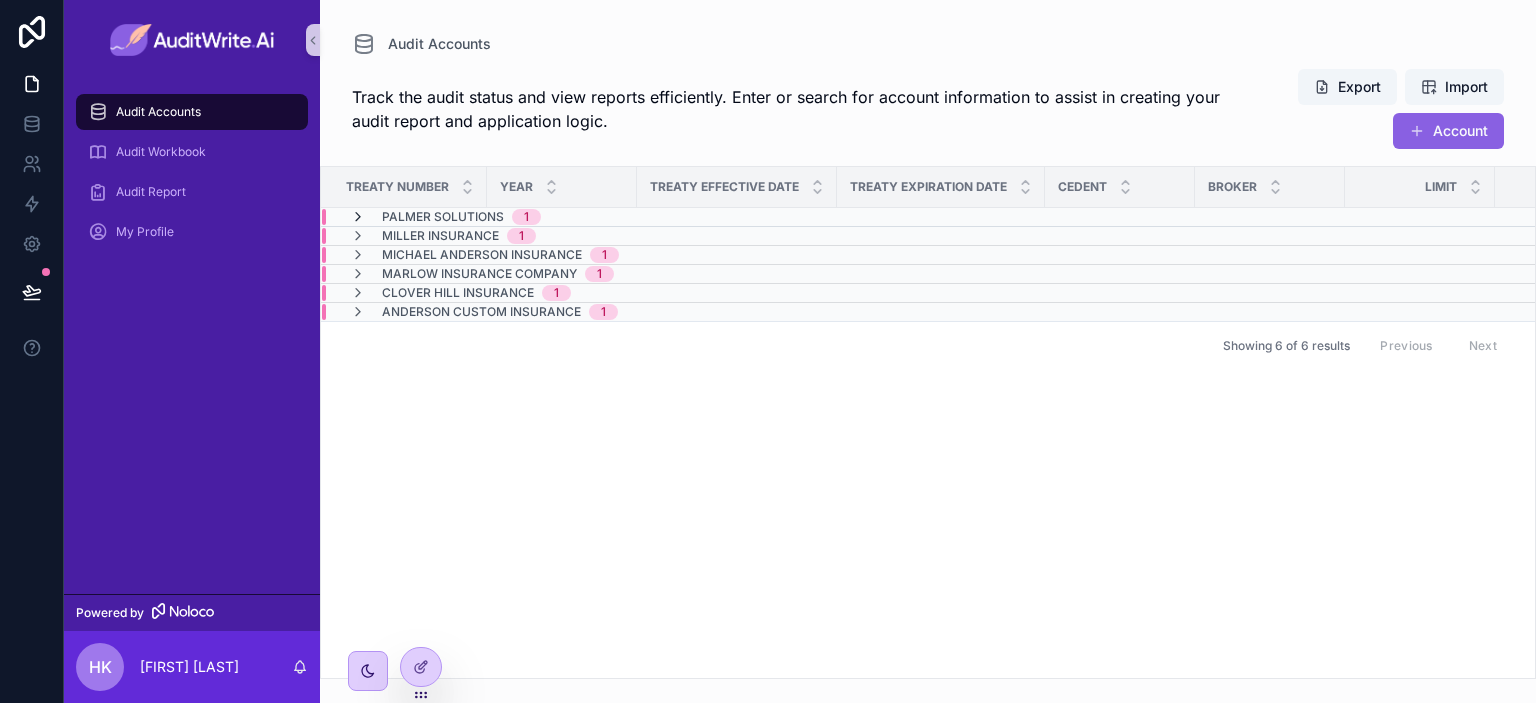 click at bounding box center [358, 217] 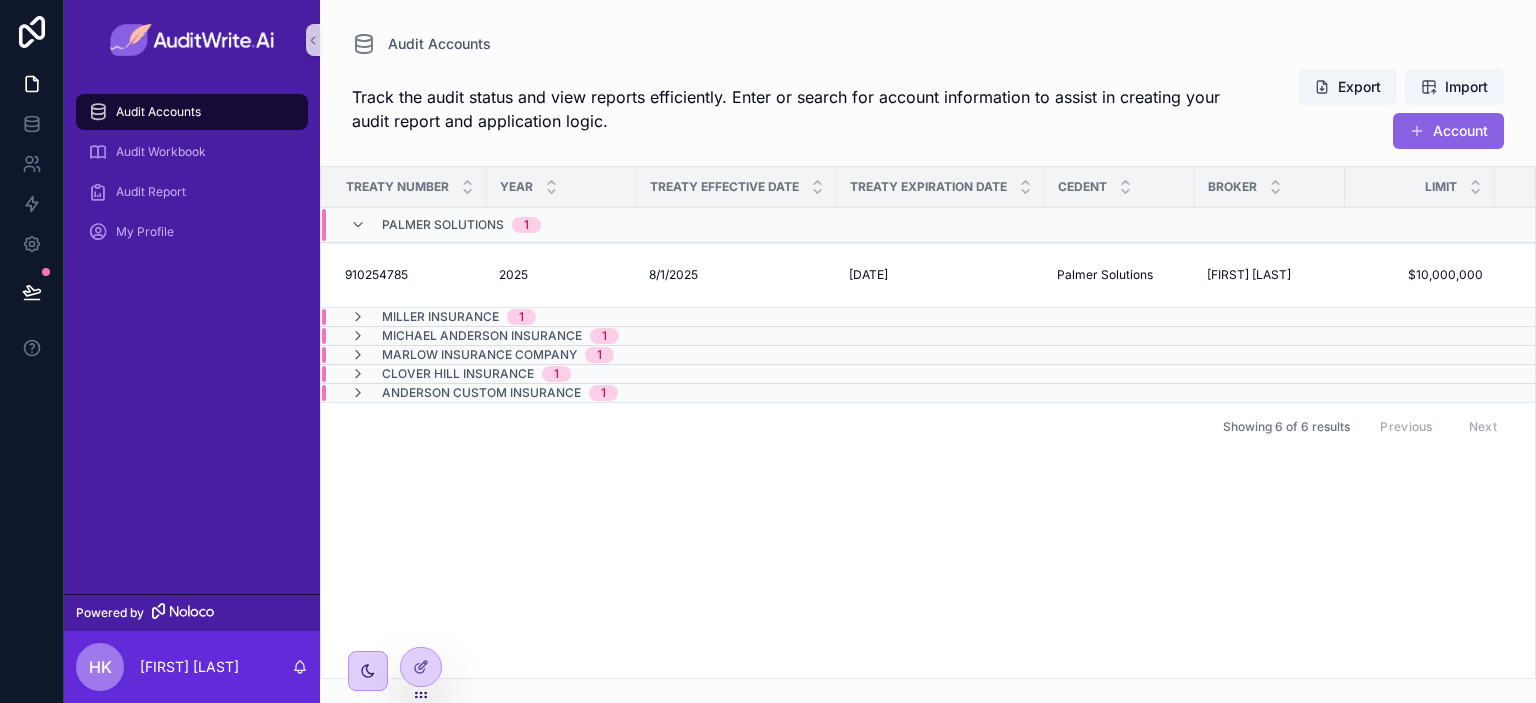 click at bounding box center (358, 225) 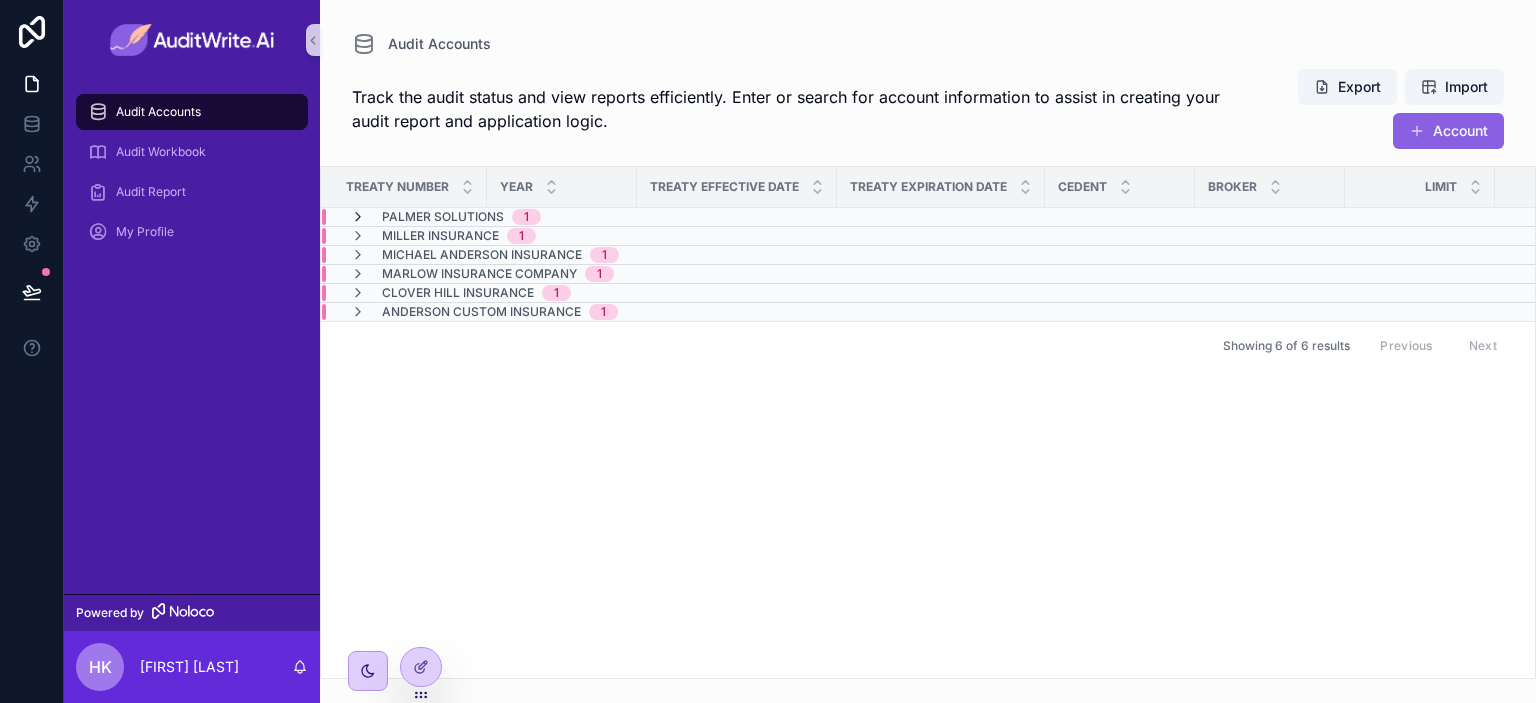 click at bounding box center [358, 217] 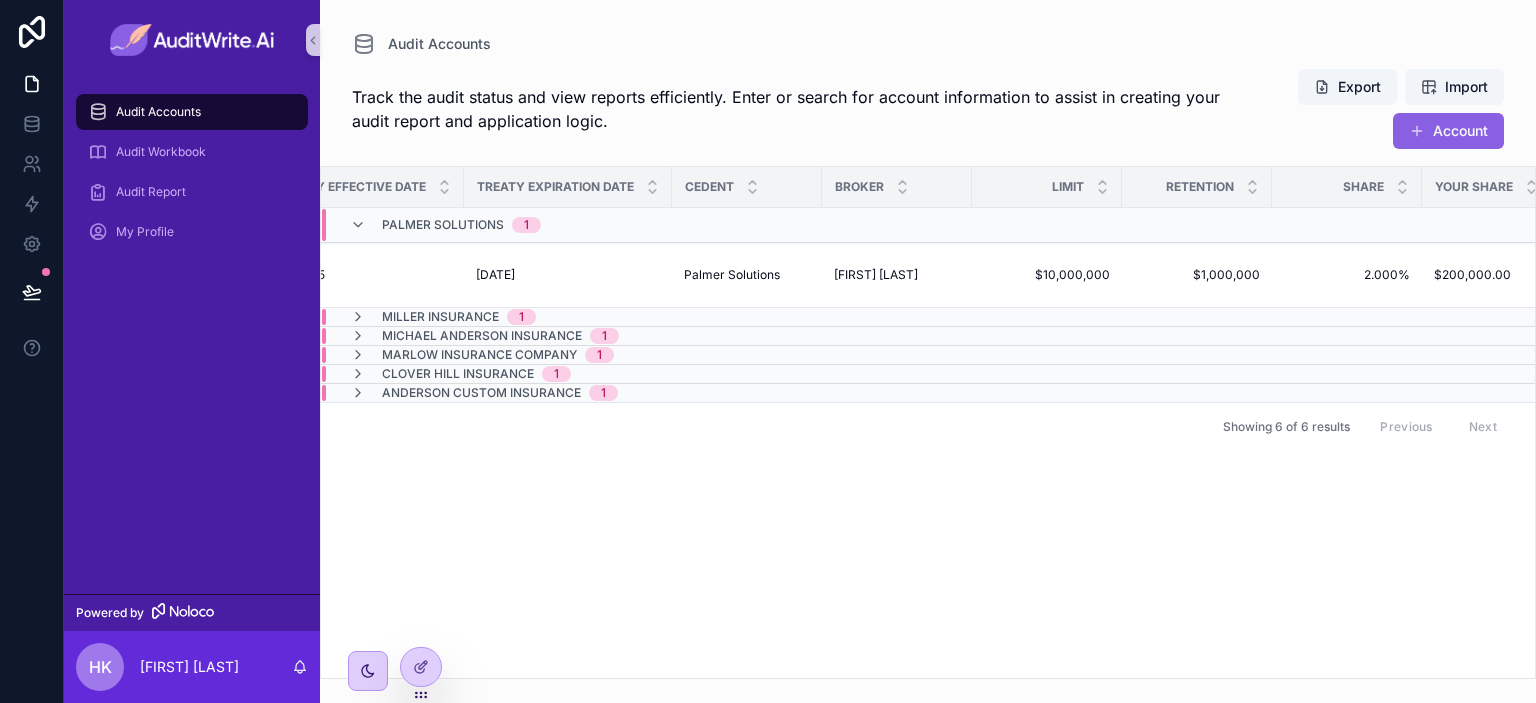 scroll, scrollTop: 0, scrollLeft: 381, axis: horizontal 